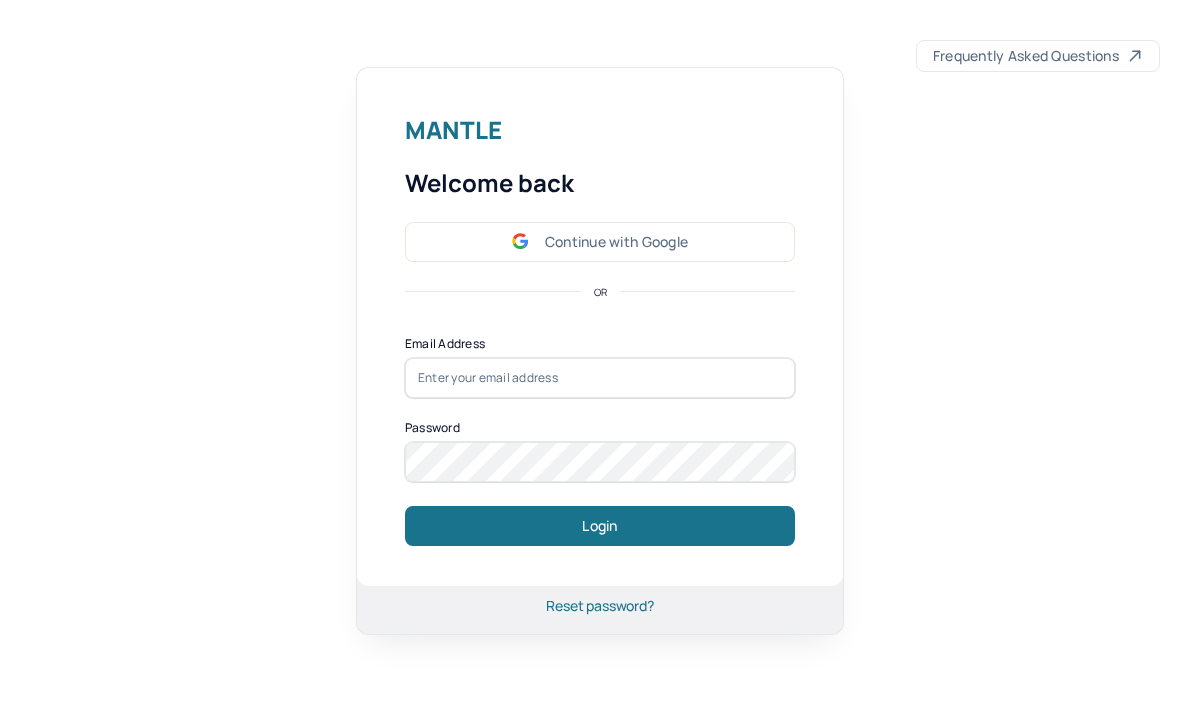 scroll, scrollTop: 0, scrollLeft: 0, axis: both 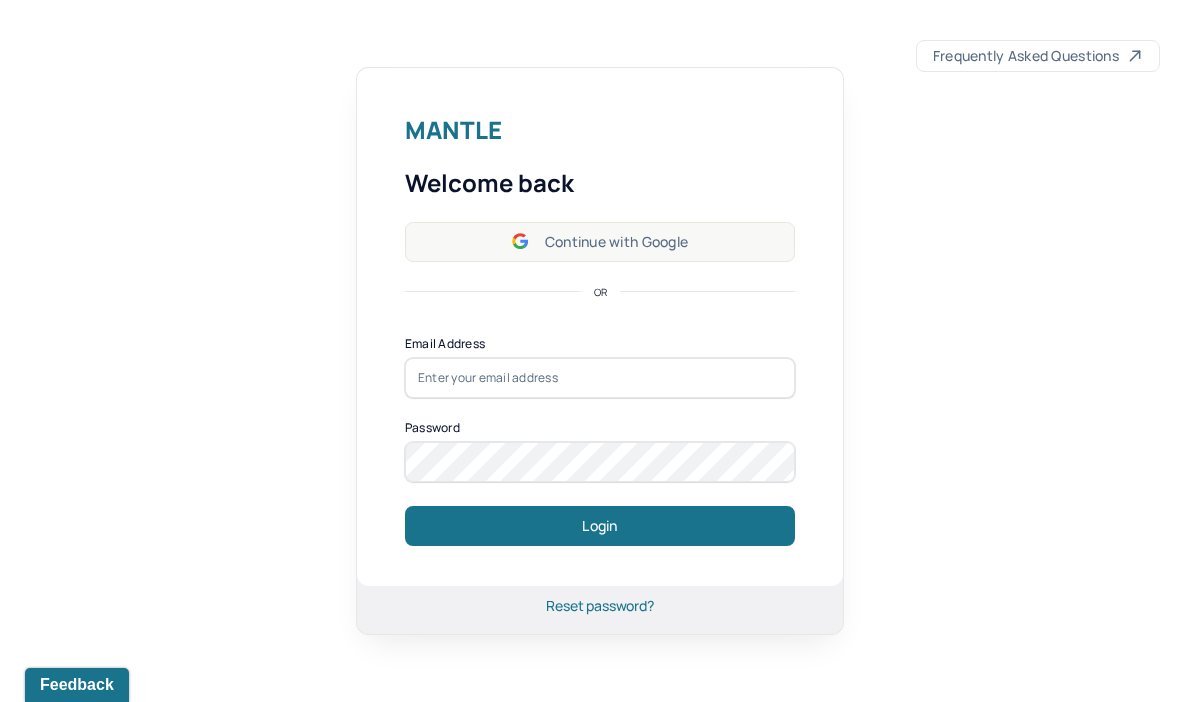 click on "Continue with Google" at bounding box center [600, 242] 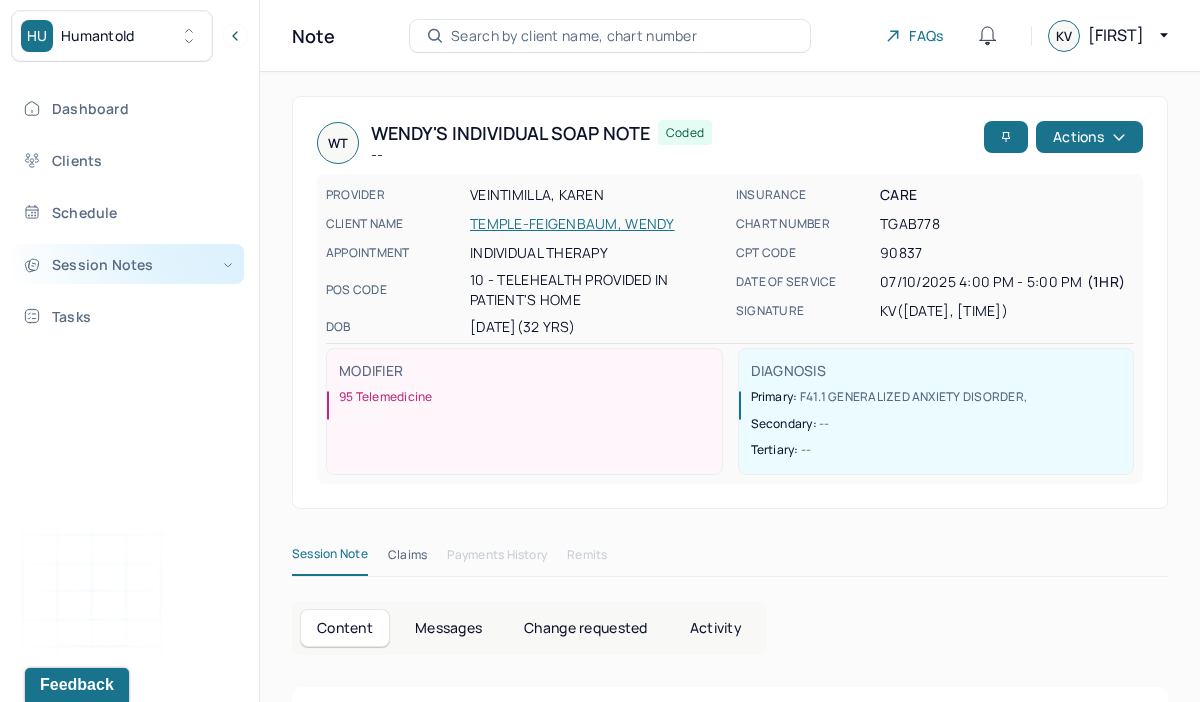 click on "Session Notes" at bounding box center (128, 264) 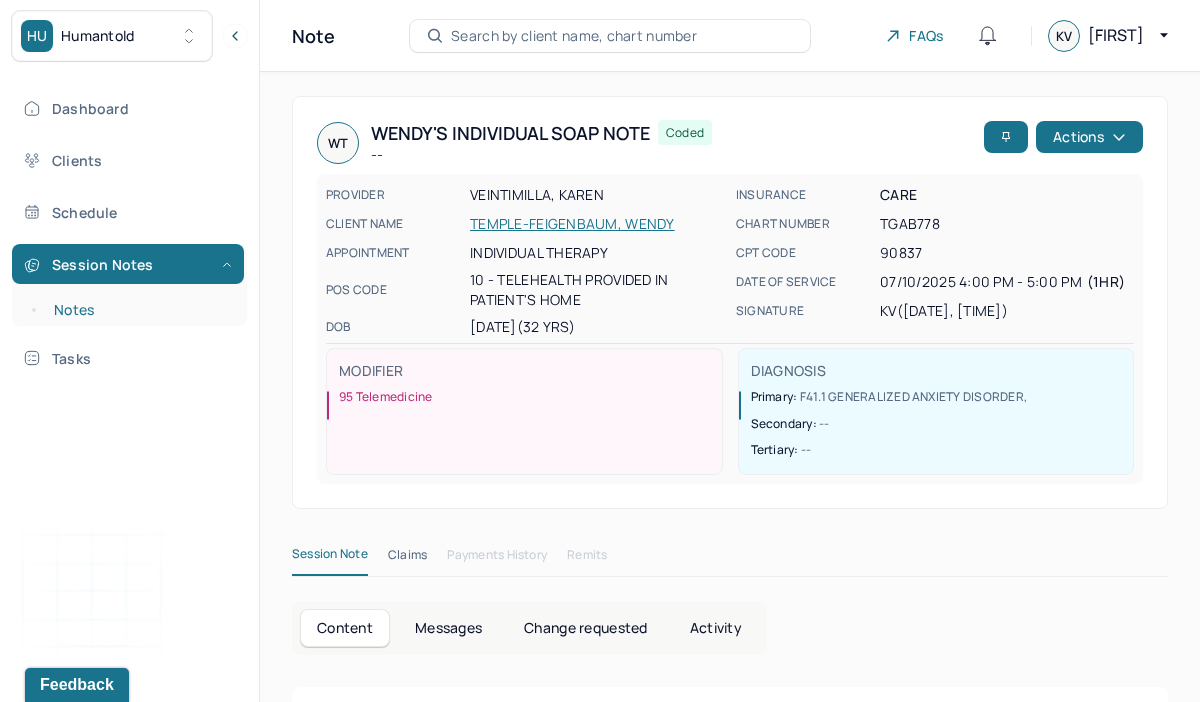 click on "Notes" at bounding box center (139, 310) 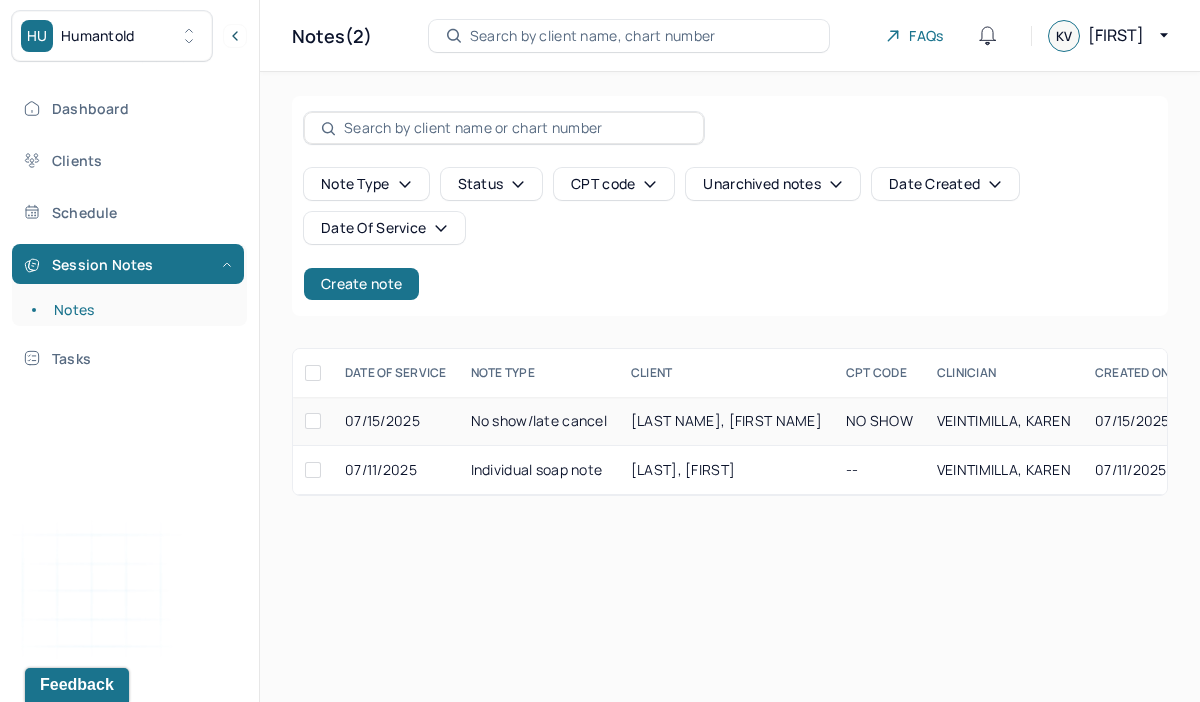 click at bounding box center [313, 421] 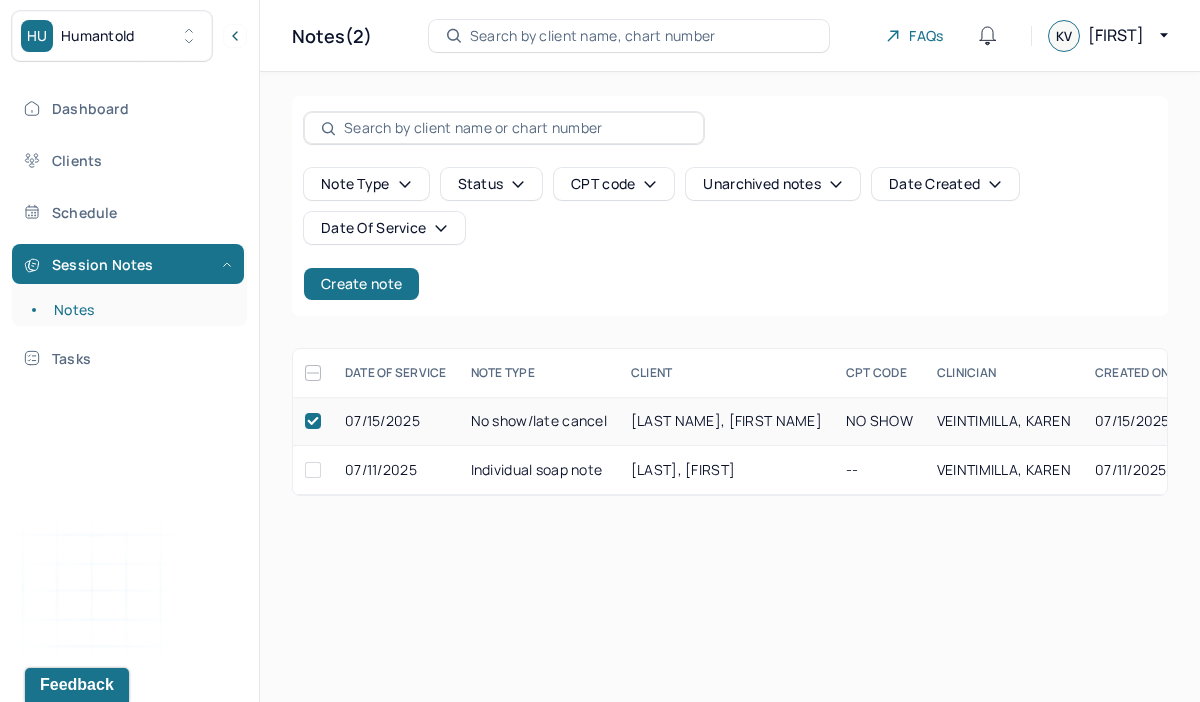 checkbox on "true" 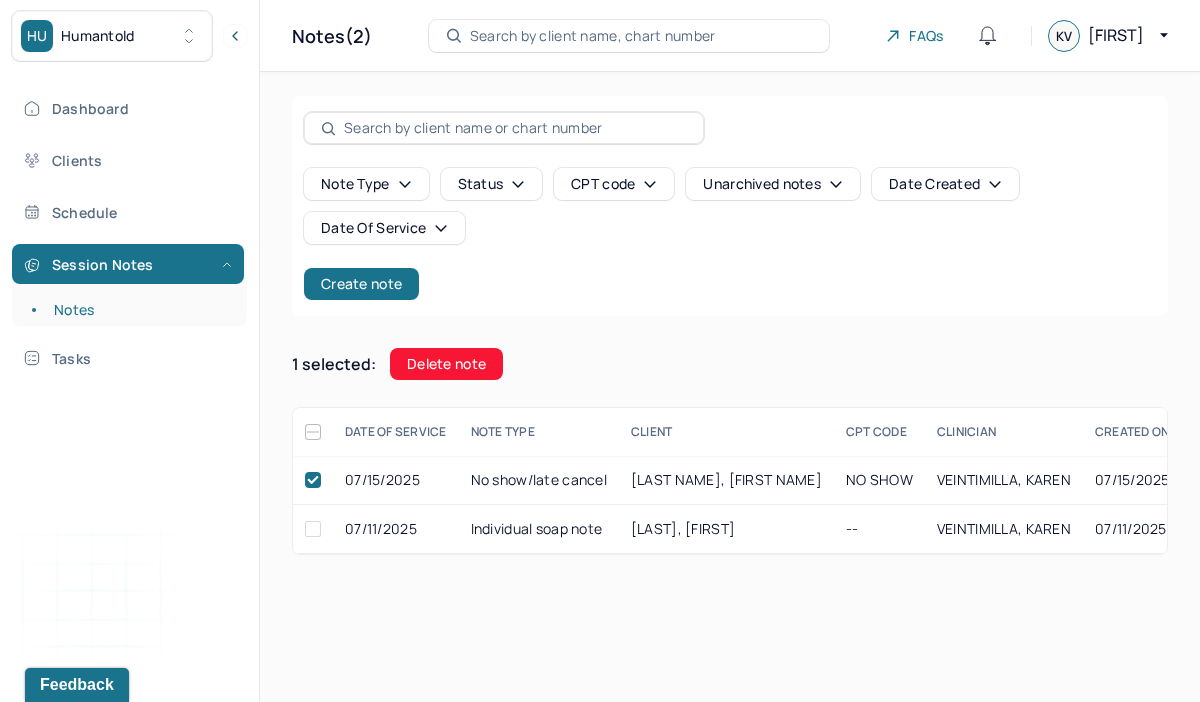 click on "Delete note" at bounding box center [446, 364] 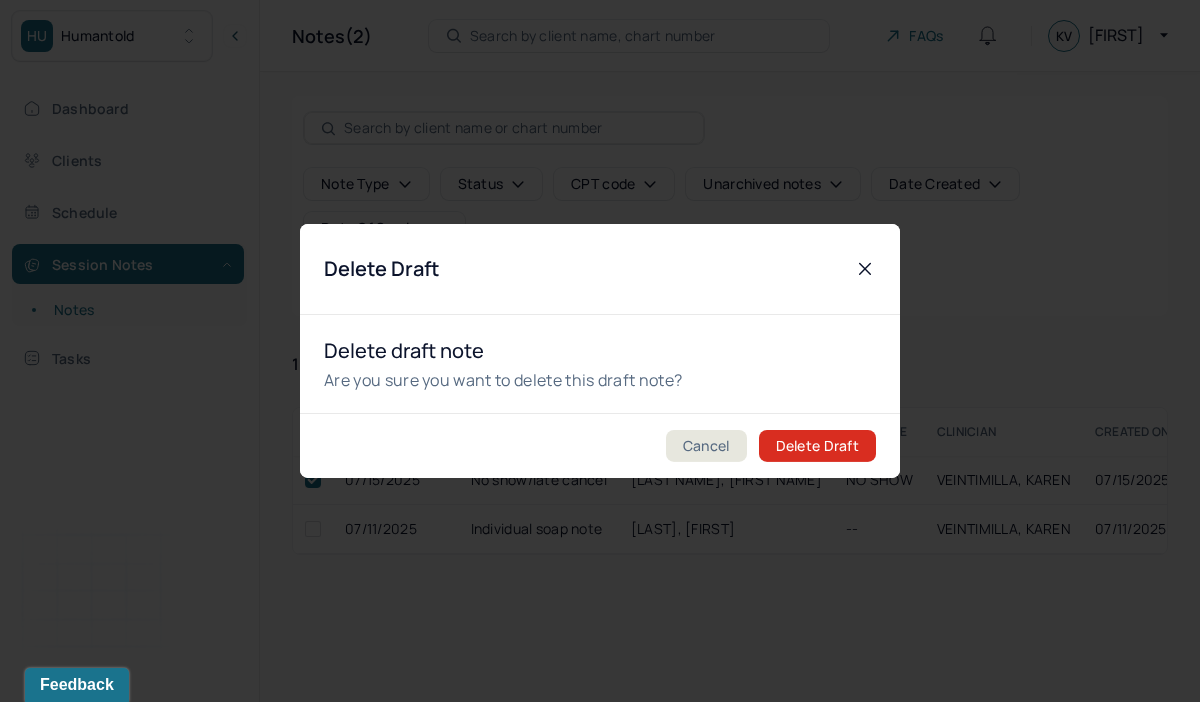 click on "Delete Draft" at bounding box center (817, 446) 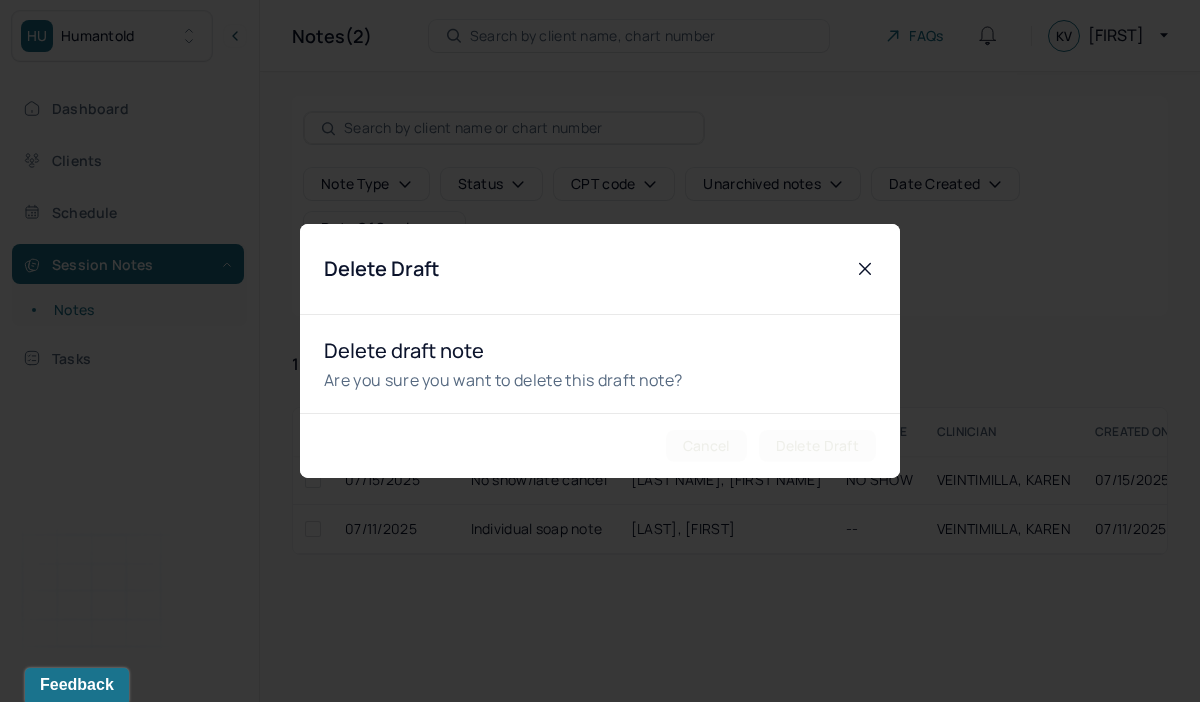checkbox on "false" 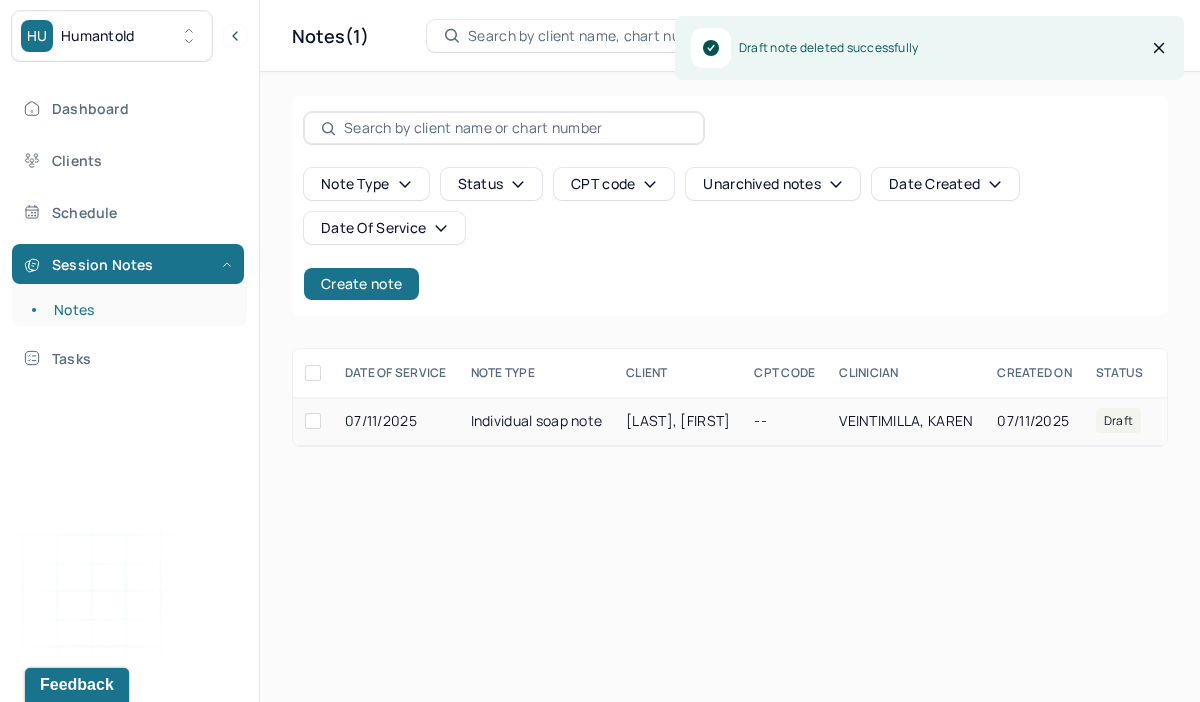 click on "Individual soap note" at bounding box center (537, 421) 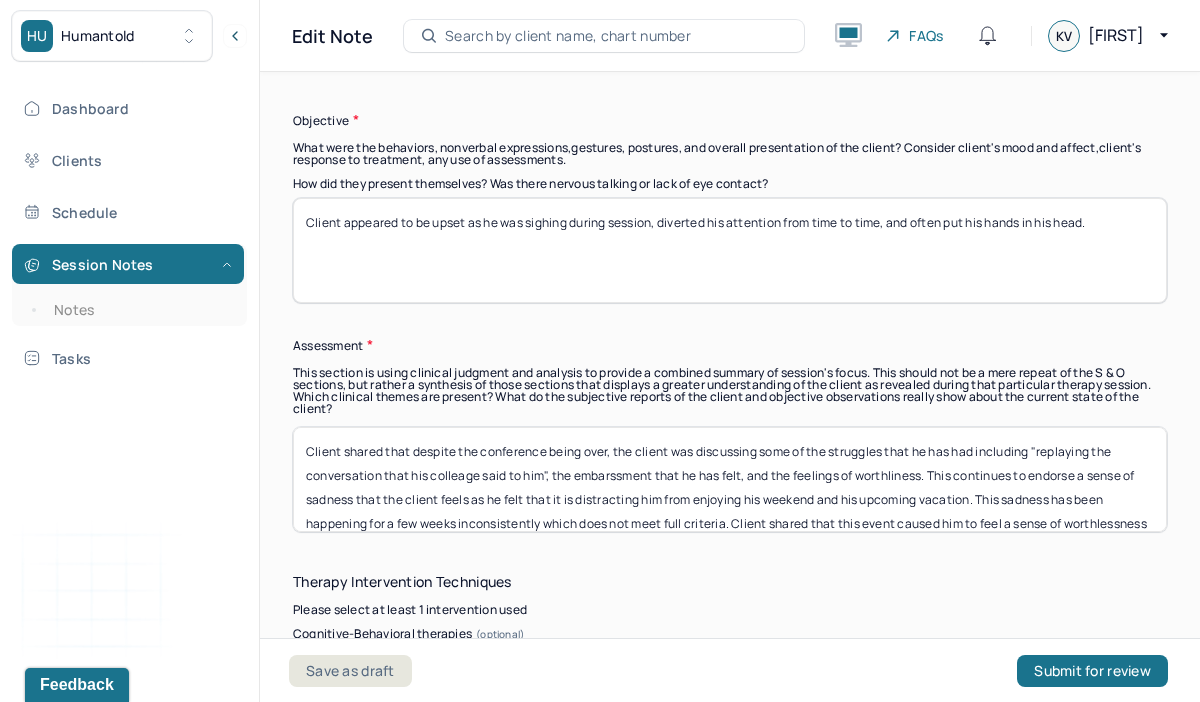 scroll, scrollTop: 1652, scrollLeft: 0, axis: vertical 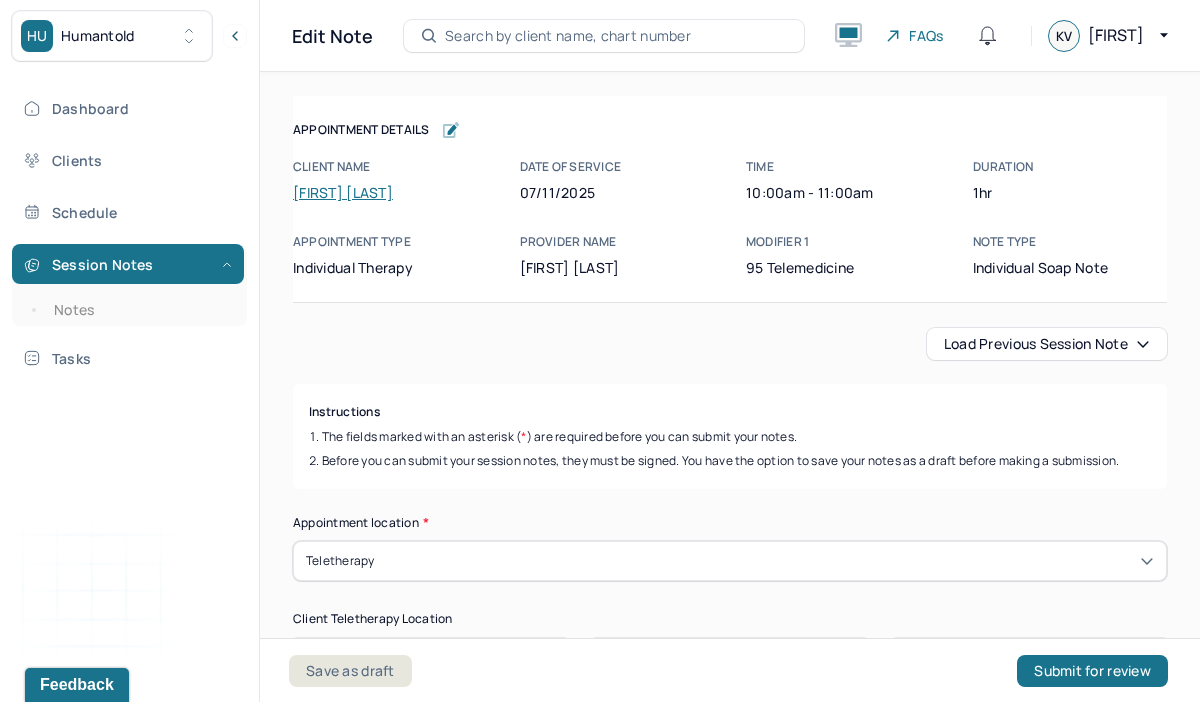 click on "[FIRST] [LAST]" at bounding box center [343, 192] 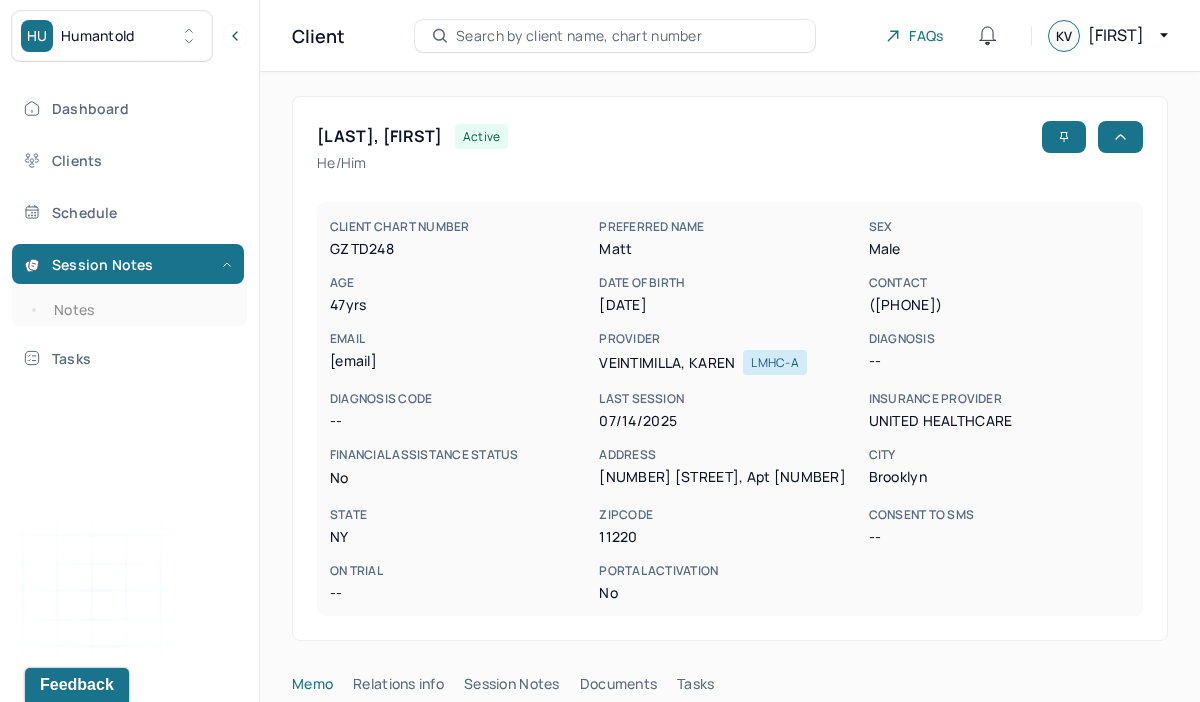 scroll, scrollTop: 467, scrollLeft: 0, axis: vertical 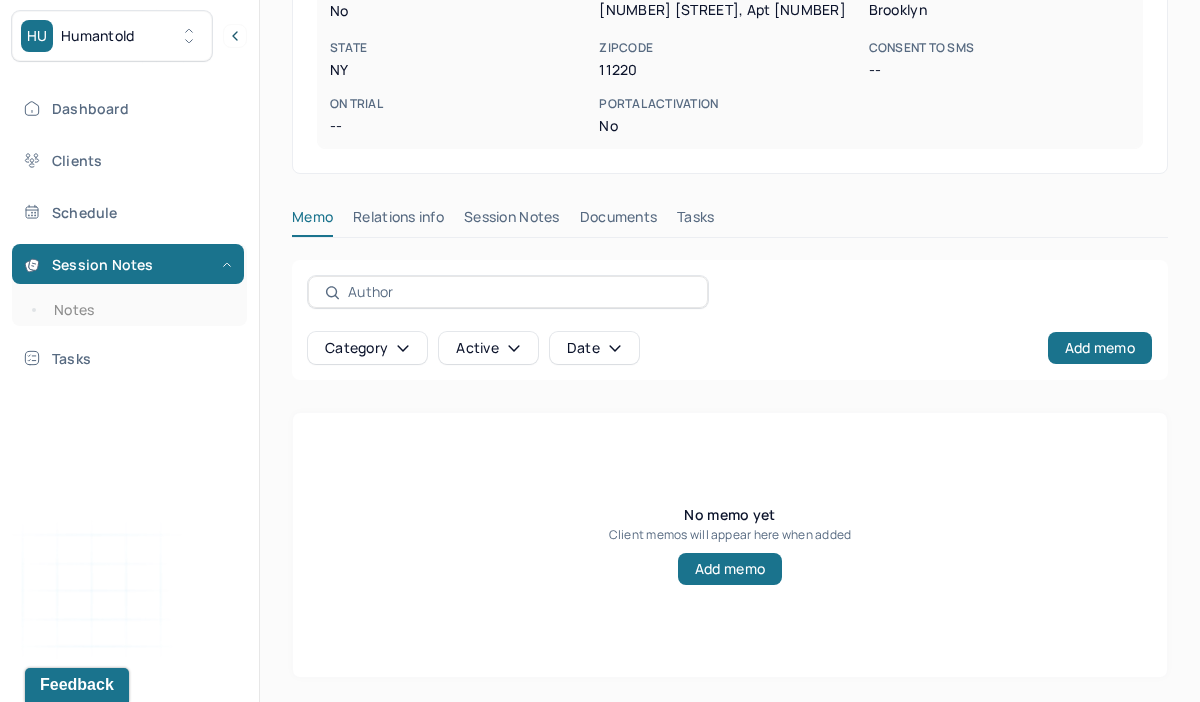 click on "Session Notes" at bounding box center (512, 221) 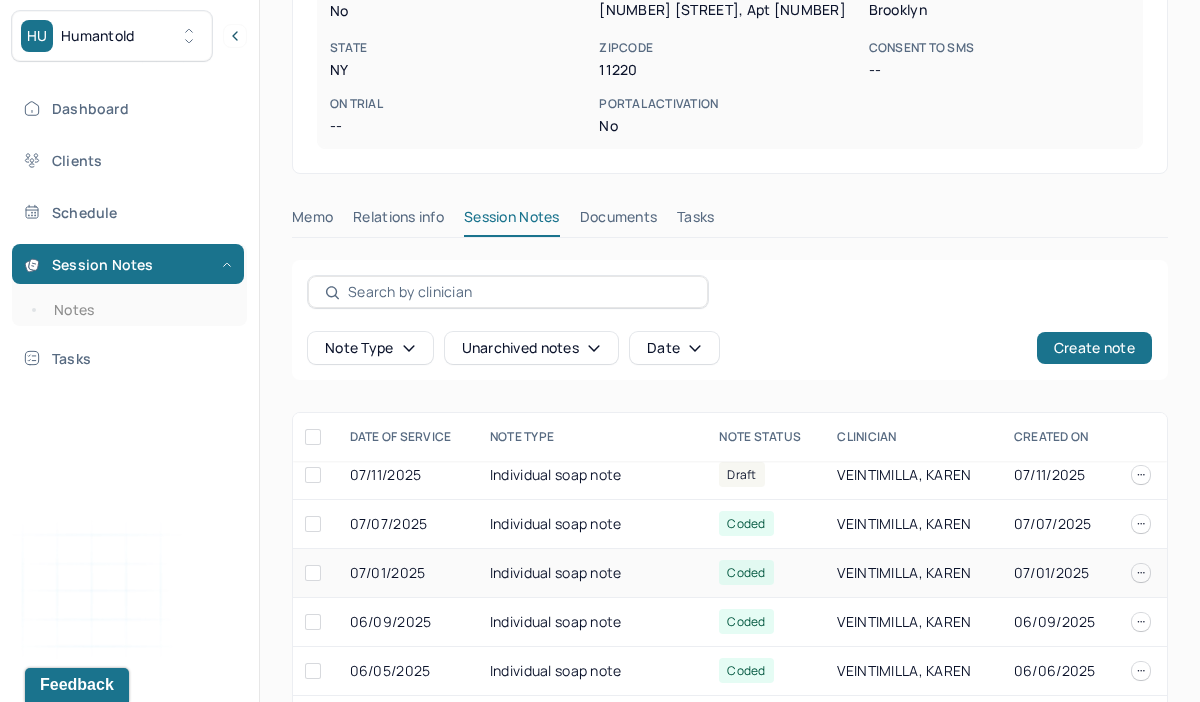 scroll, scrollTop: 0, scrollLeft: 0, axis: both 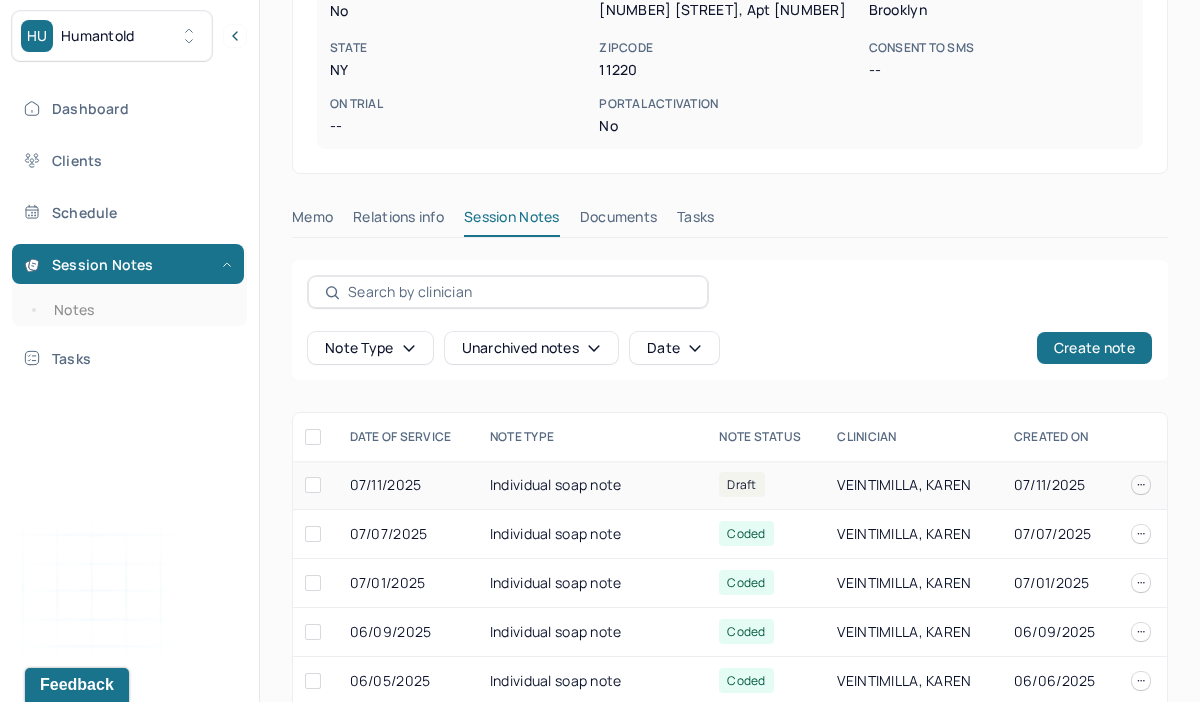 click on "Individual soap note" at bounding box center [593, 485] 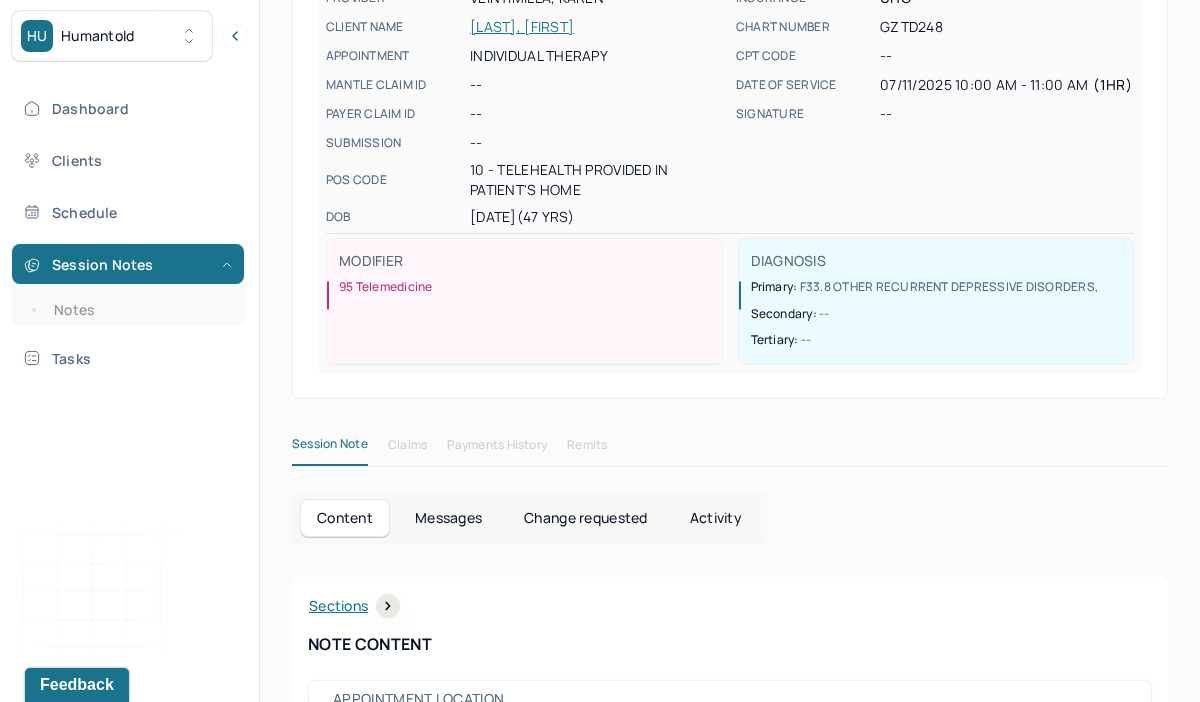 scroll, scrollTop: 0, scrollLeft: 0, axis: both 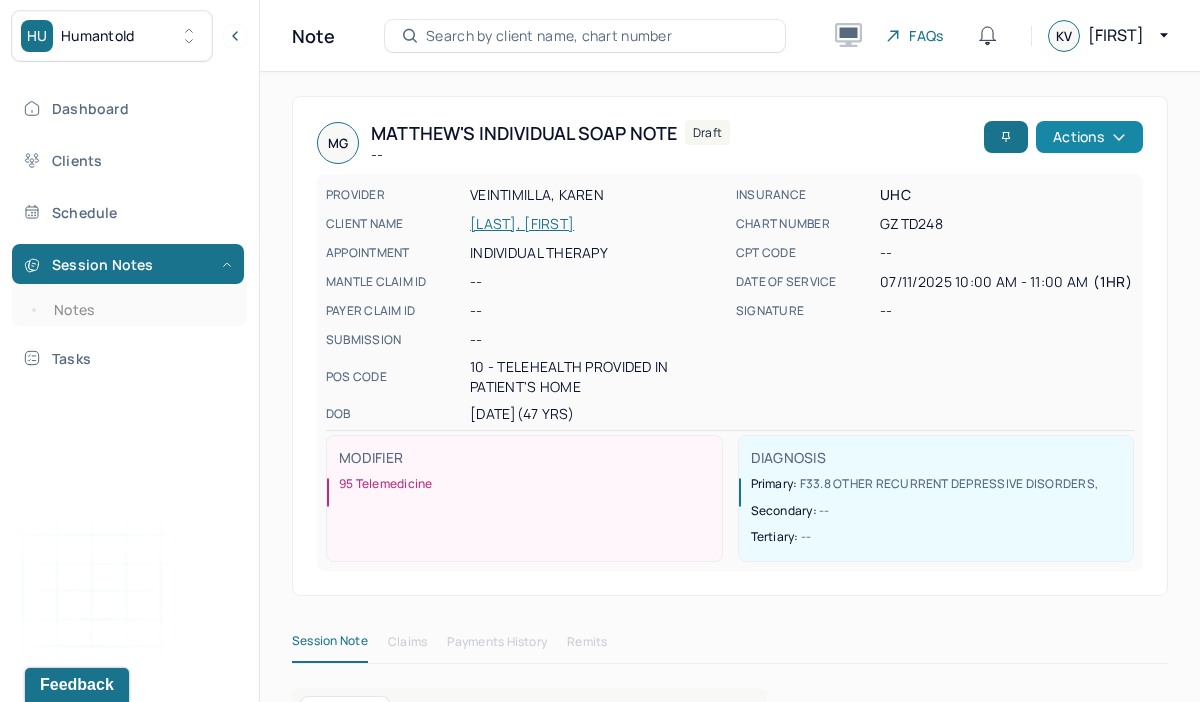 click on "Actions" at bounding box center (1089, 137) 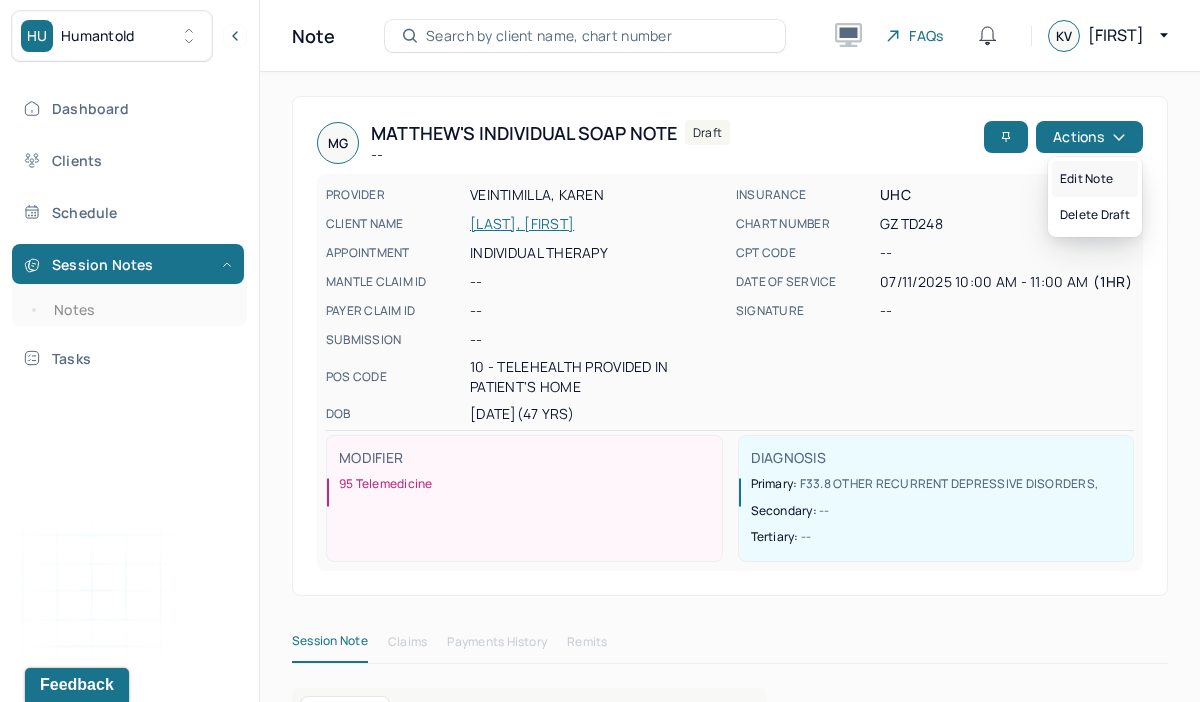 click on "Edit note" at bounding box center [1095, 179] 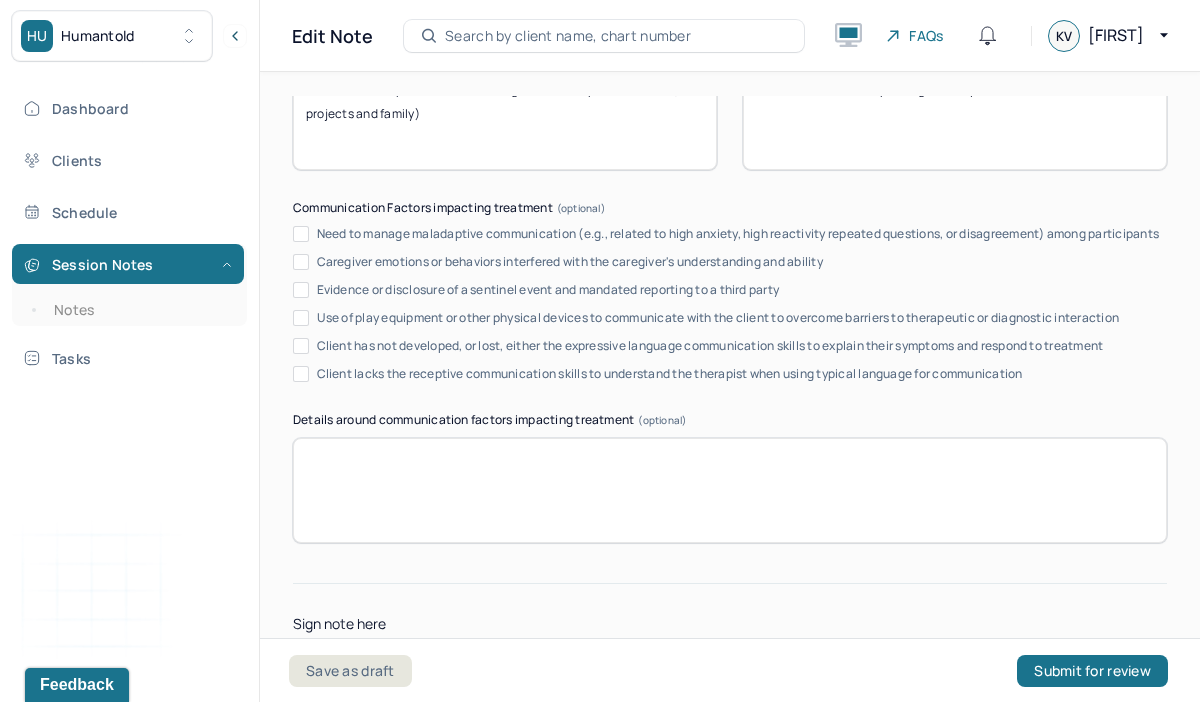 scroll, scrollTop: 4249, scrollLeft: 0, axis: vertical 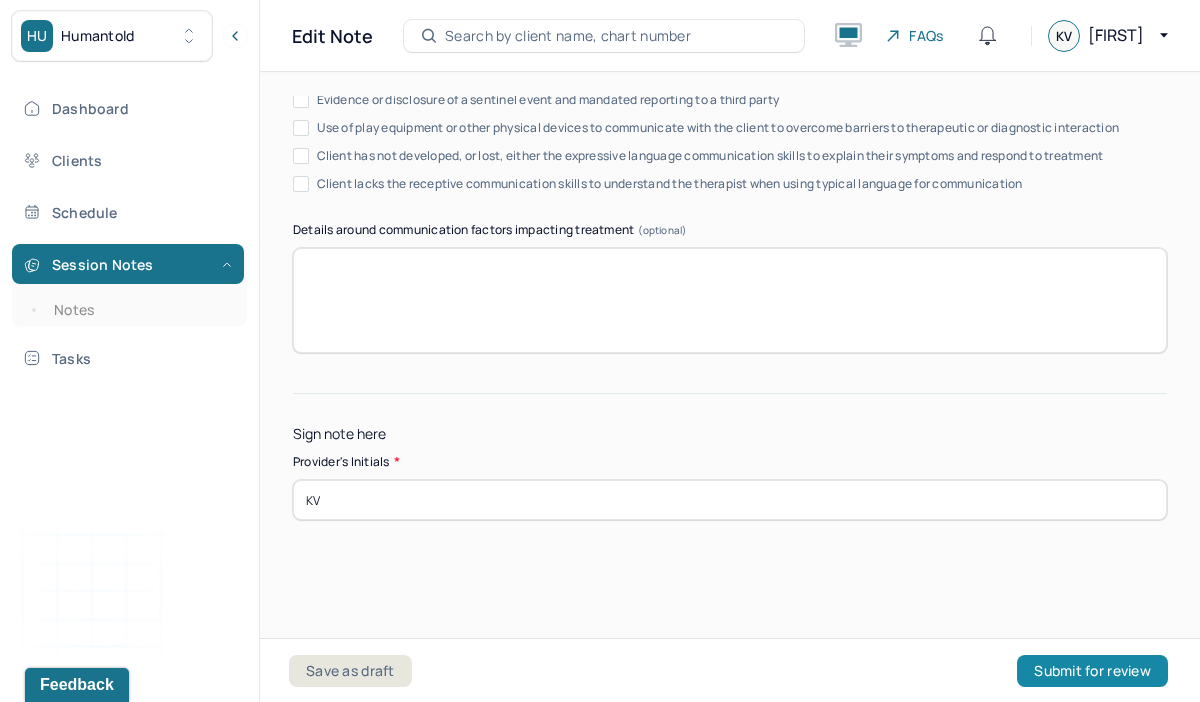 click on "Submit for review" at bounding box center (1092, 671) 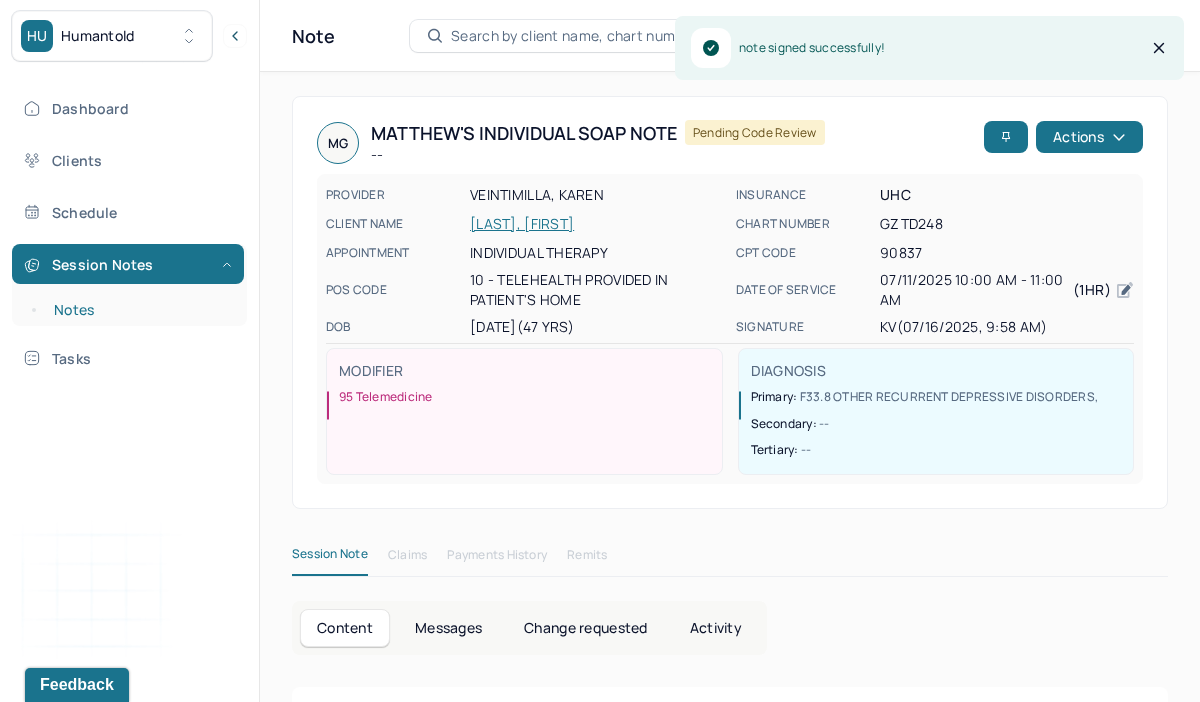 click on "Notes" at bounding box center (139, 310) 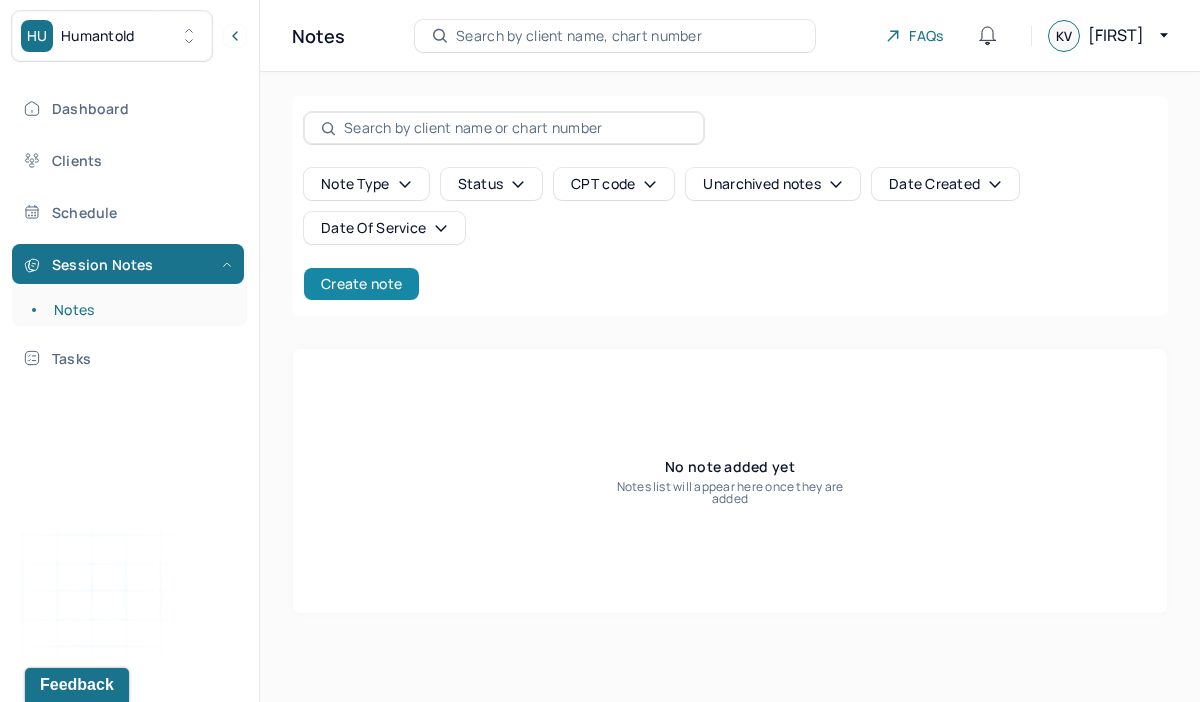 click on "Create note" at bounding box center [361, 284] 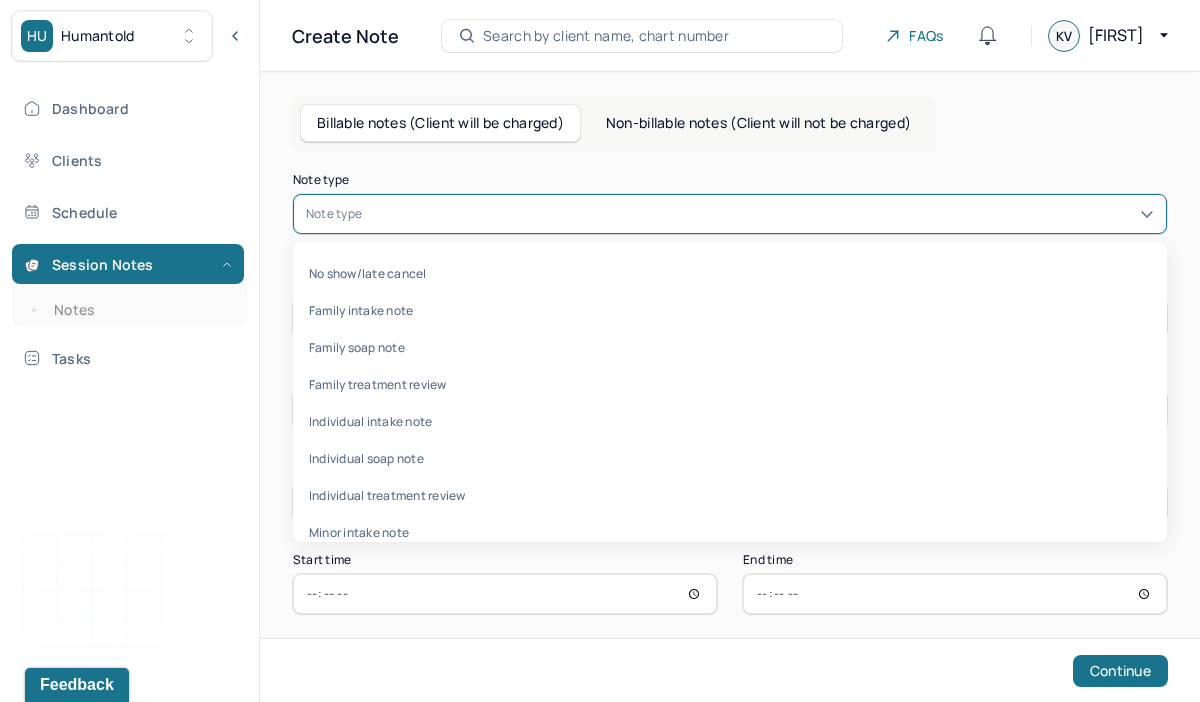 click at bounding box center (760, 214) 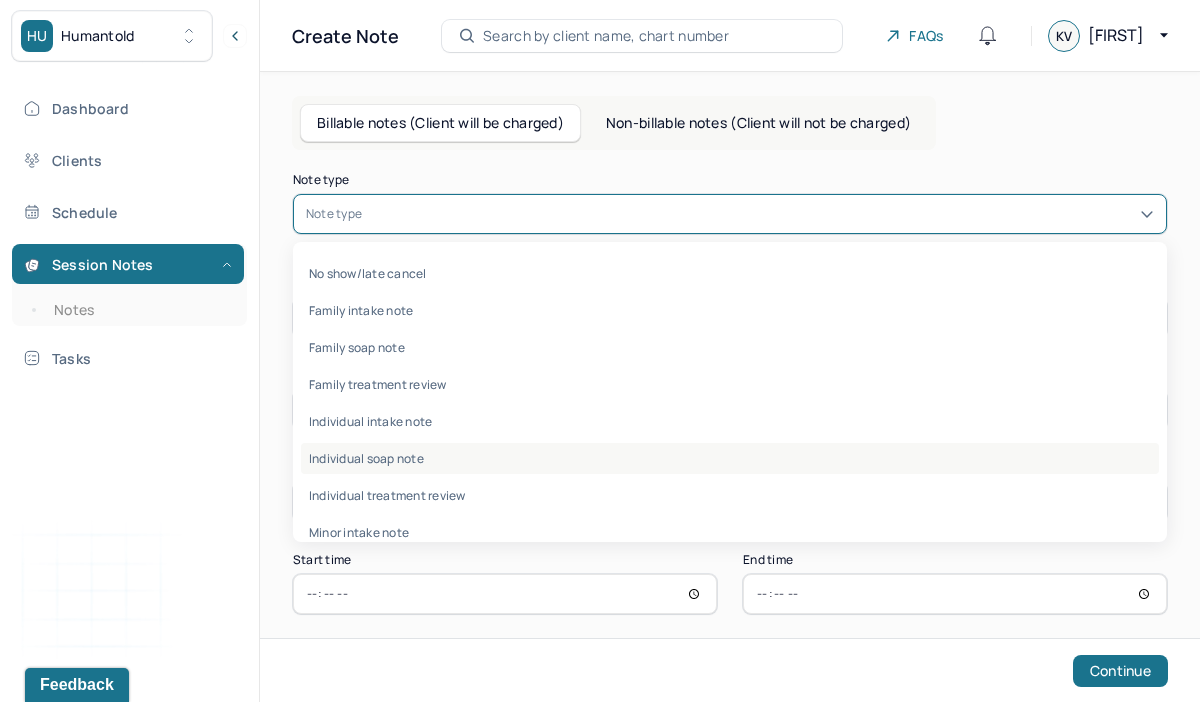 click on "Individual soap note" at bounding box center (730, 458) 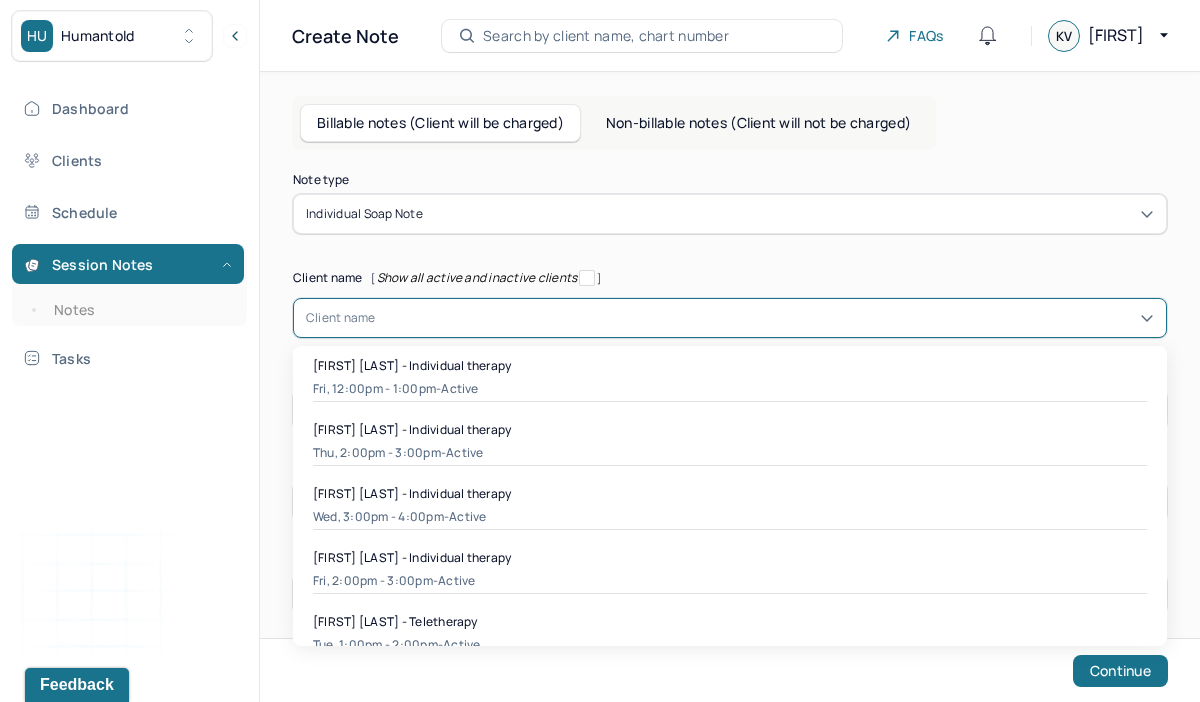 click at bounding box center (765, 318) 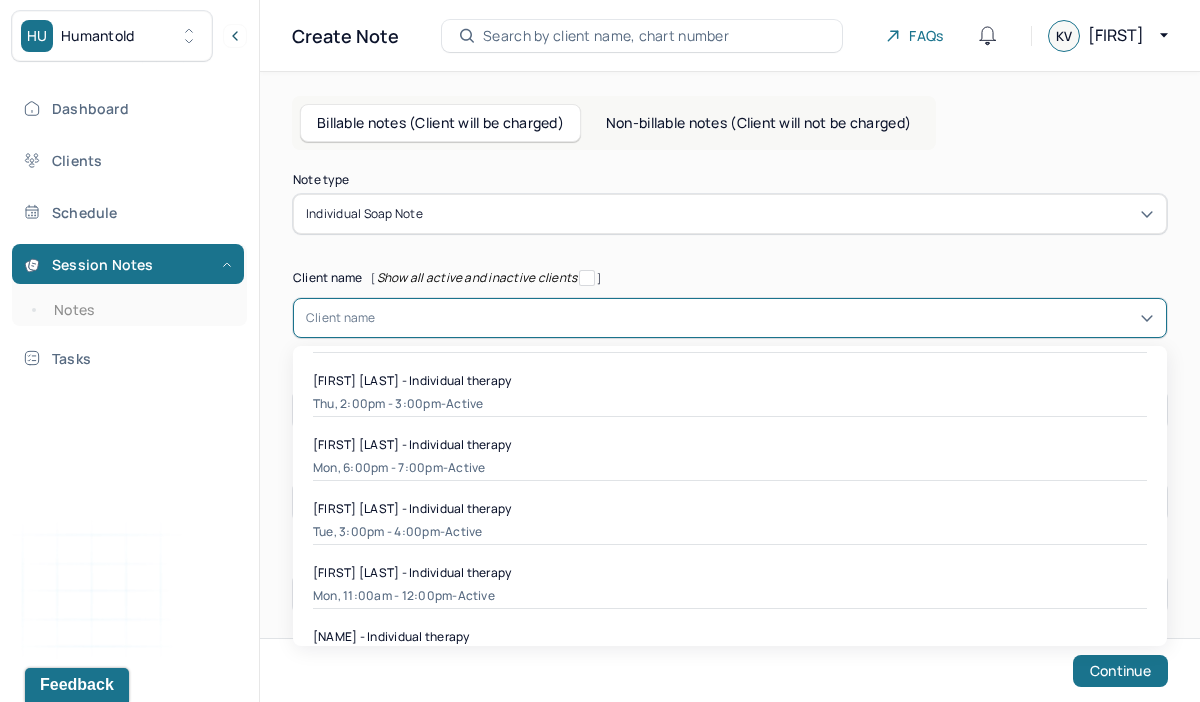 scroll, scrollTop: 1907, scrollLeft: 0, axis: vertical 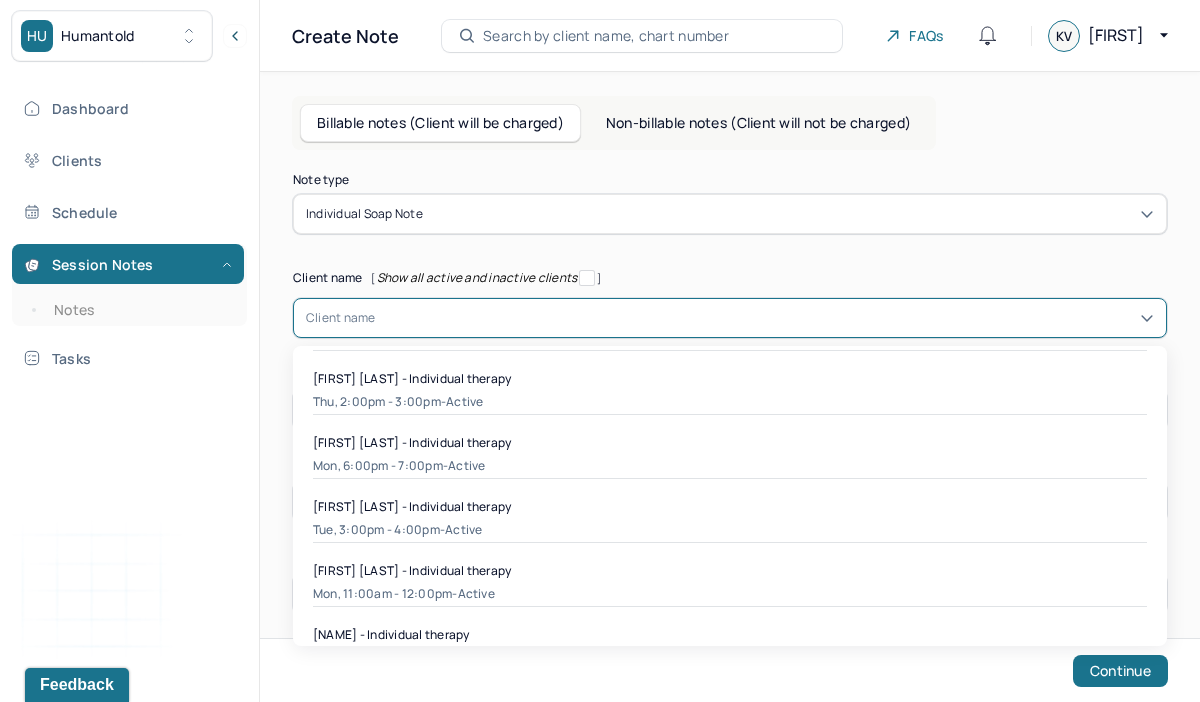click on "Client name [ Show all active and inactive clients ]" at bounding box center (730, 278) 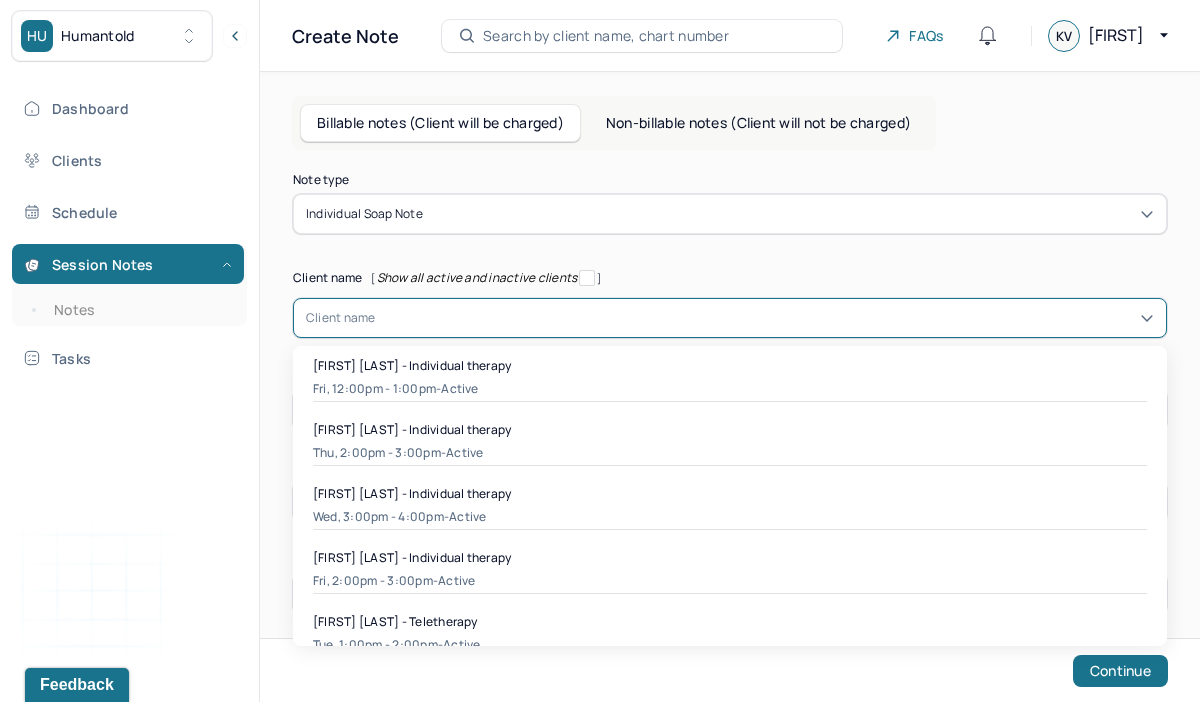 click on "Client name" at bounding box center (730, 318) 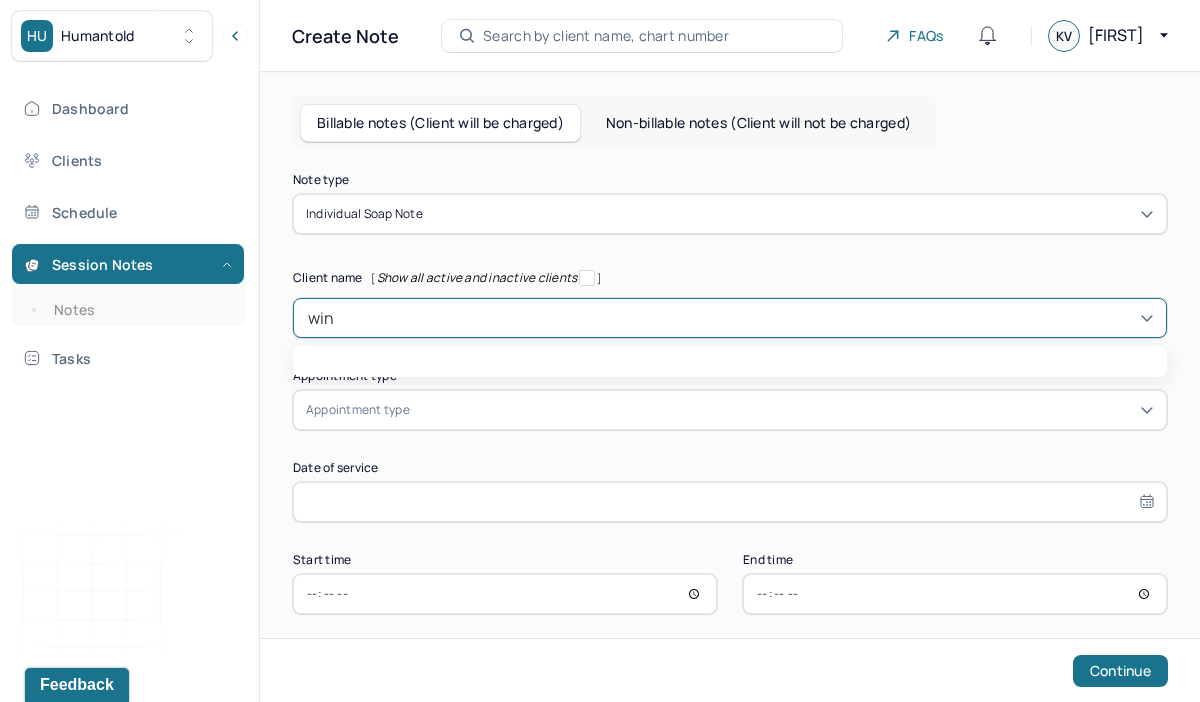 type on "wing" 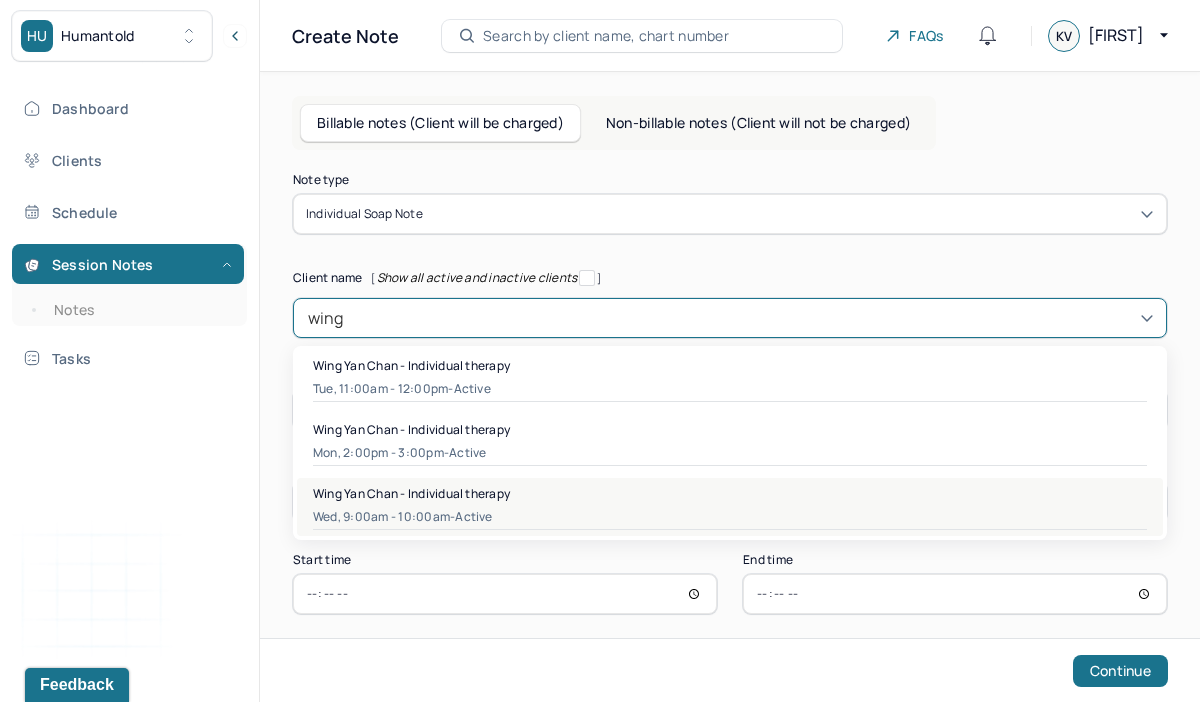 click on "Wed, 9:00am - 10:00am  -  active" at bounding box center (730, 517) 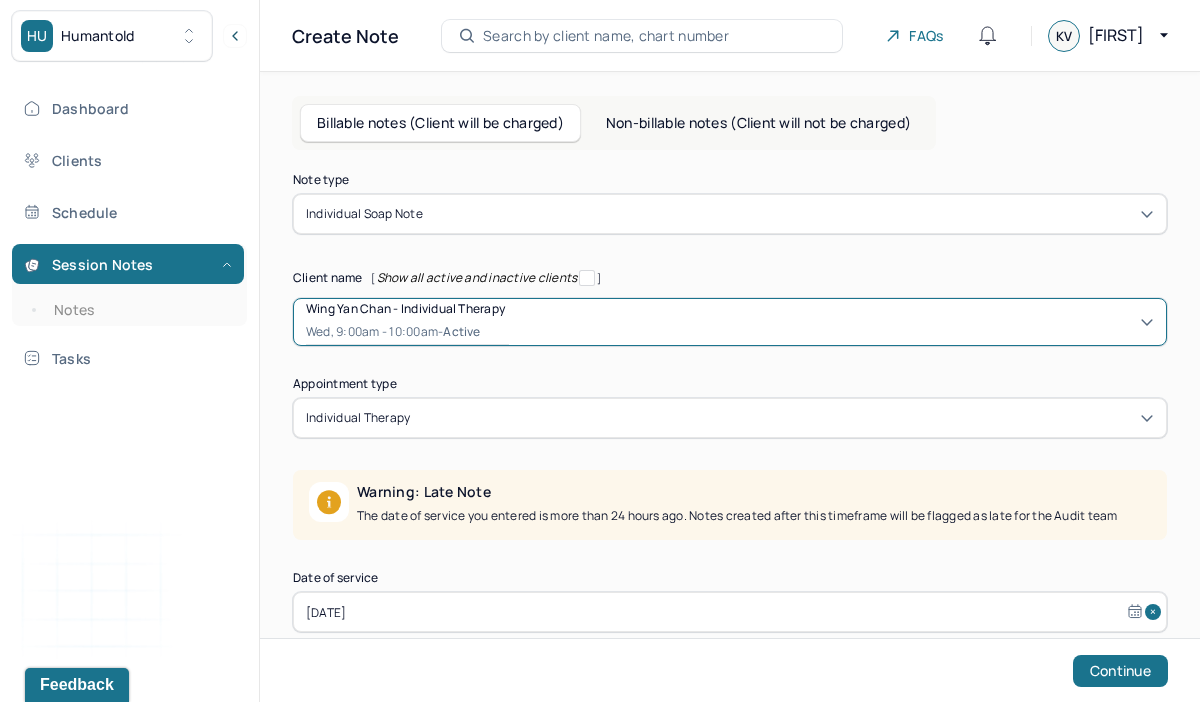 click on "Note type Individual soap note Client name [ Show all active and inactive clients ] option [object Object], selected. Wing [LAST] - Individual therapy Wed, 9:00am - 10:00am  -  active Supervisee name Karen Veintimilla Appointment type individual therapy Warning: Late Note The date of service you entered is more than 24 hours ago. Notes created after this timeframe will be flagged as late for the Audit team Date of service Jan 15, 2025 This client already has a billable note for this date of service. Start time 09:00 End time 10:00   Continue" at bounding box center (730, 465) 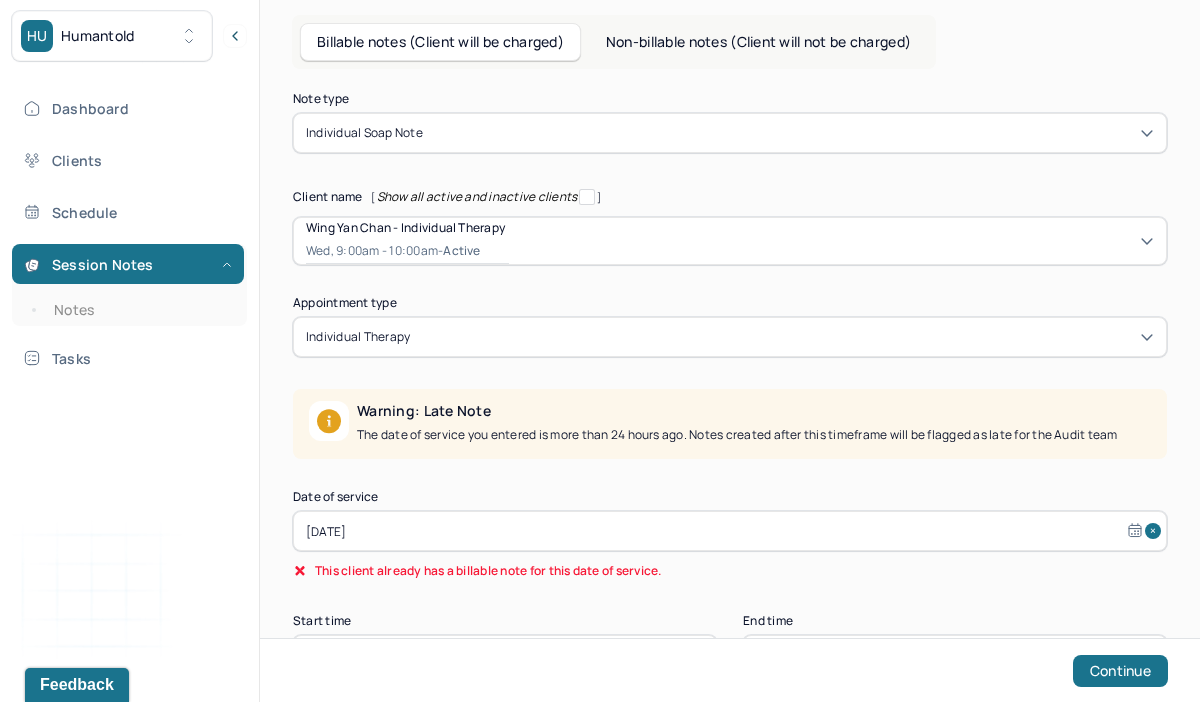 scroll, scrollTop: 94, scrollLeft: 0, axis: vertical 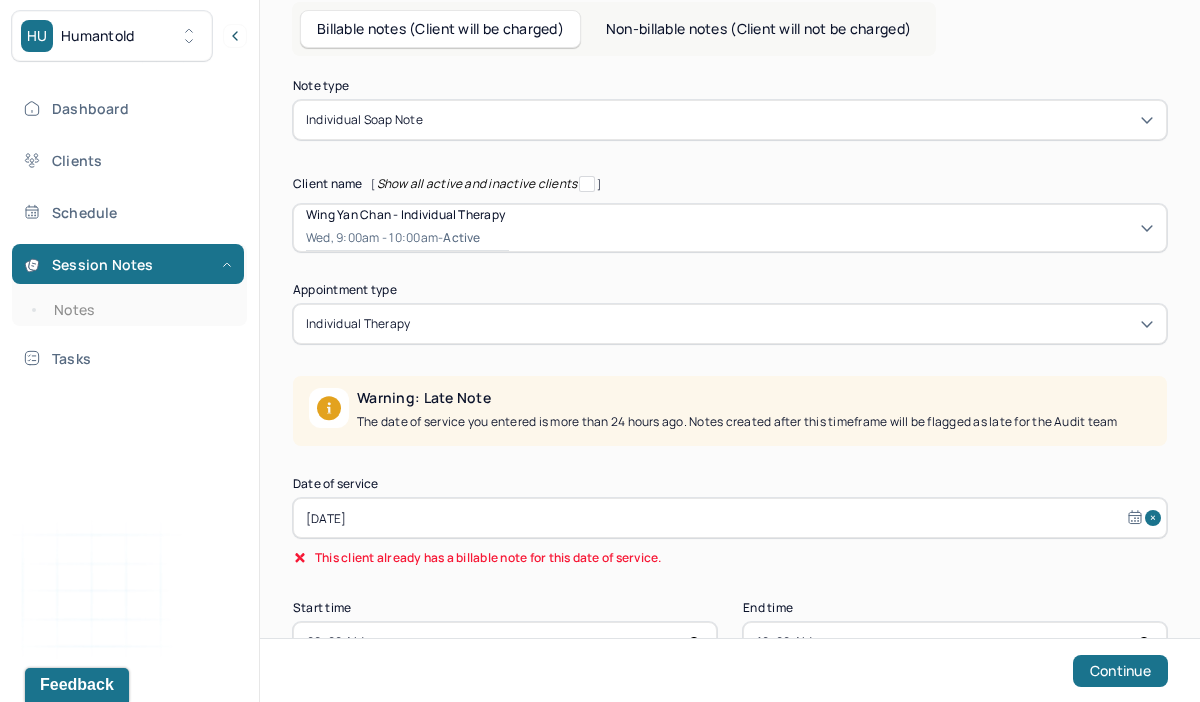 select on "2025" 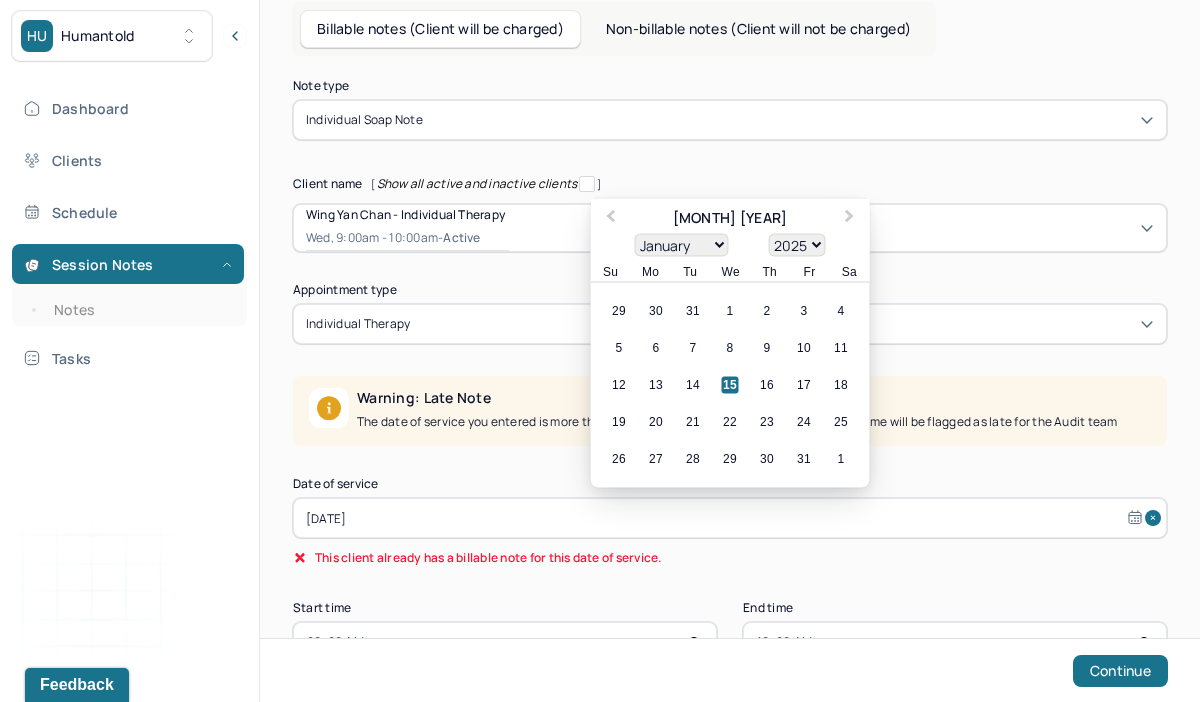 click on "[DATE]" at bounding box center (730, 518) 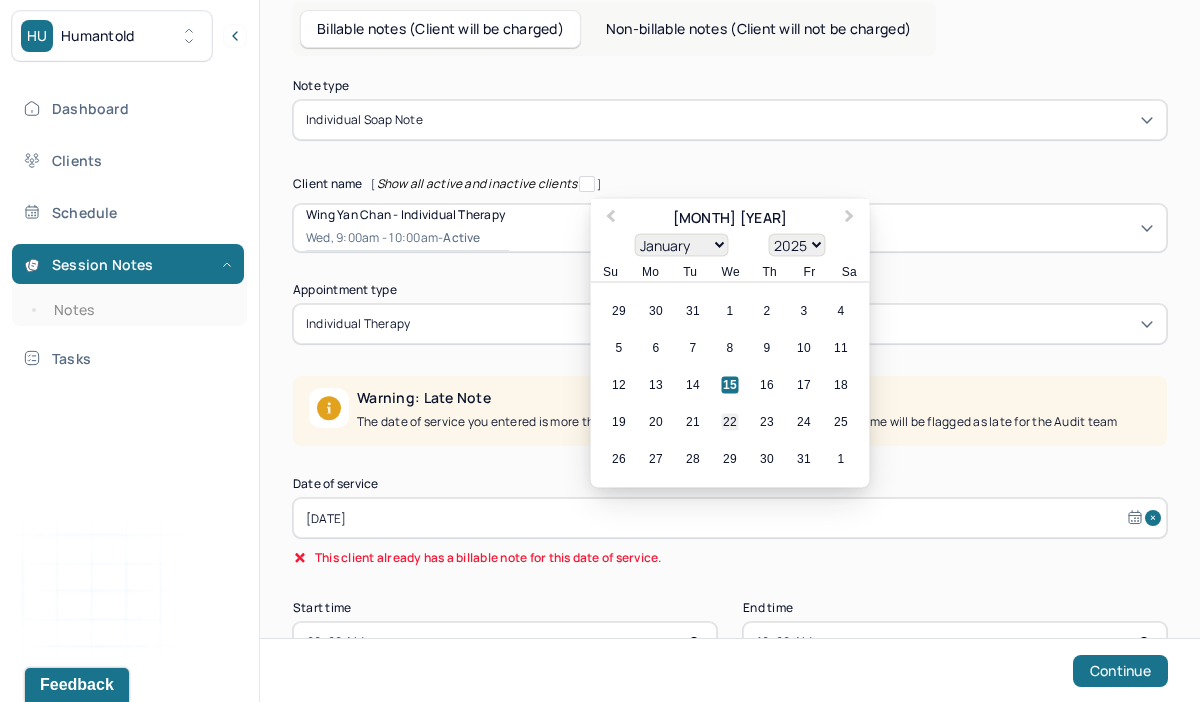 click on "22" at bounding box center [730, 422] 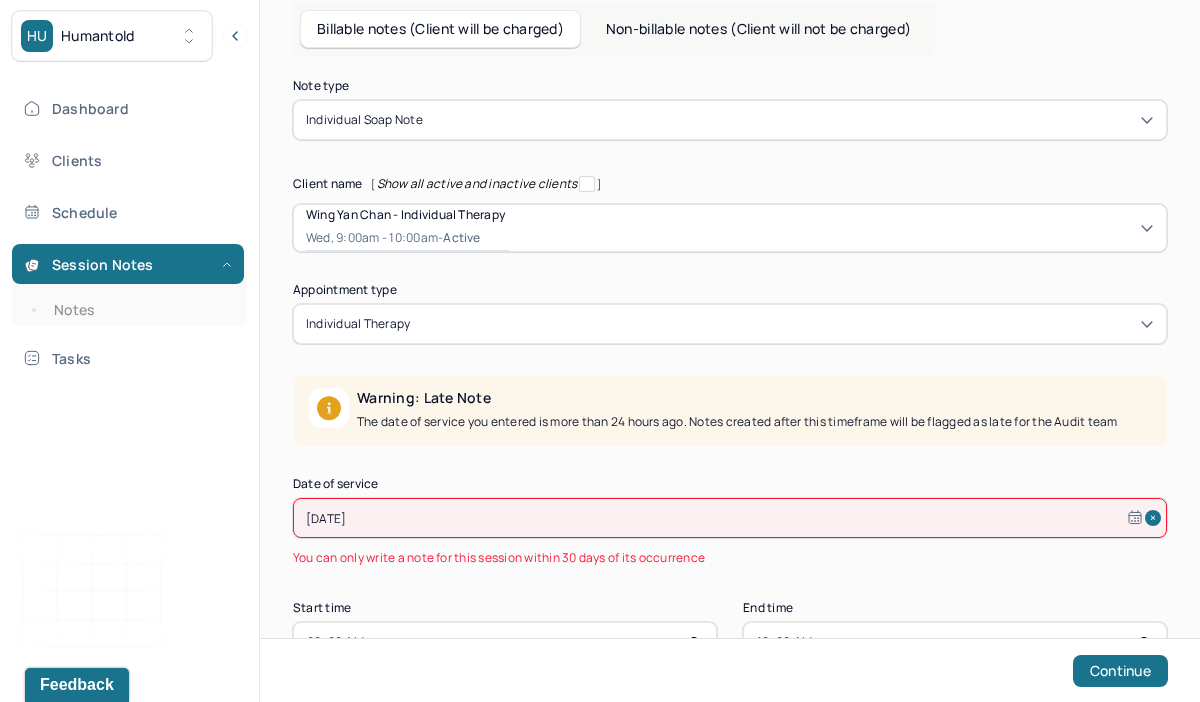 click on "[DATE]" at bounding box center [730, 518] 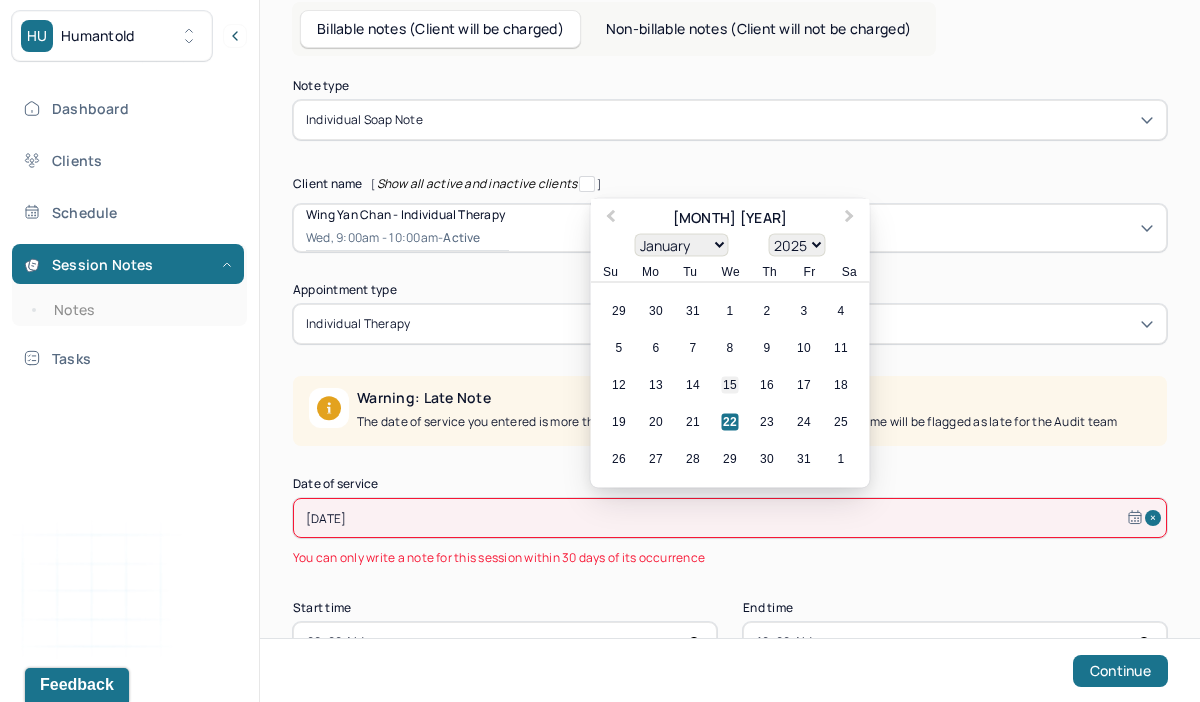 click on "15" at bounding box center (730, 385) 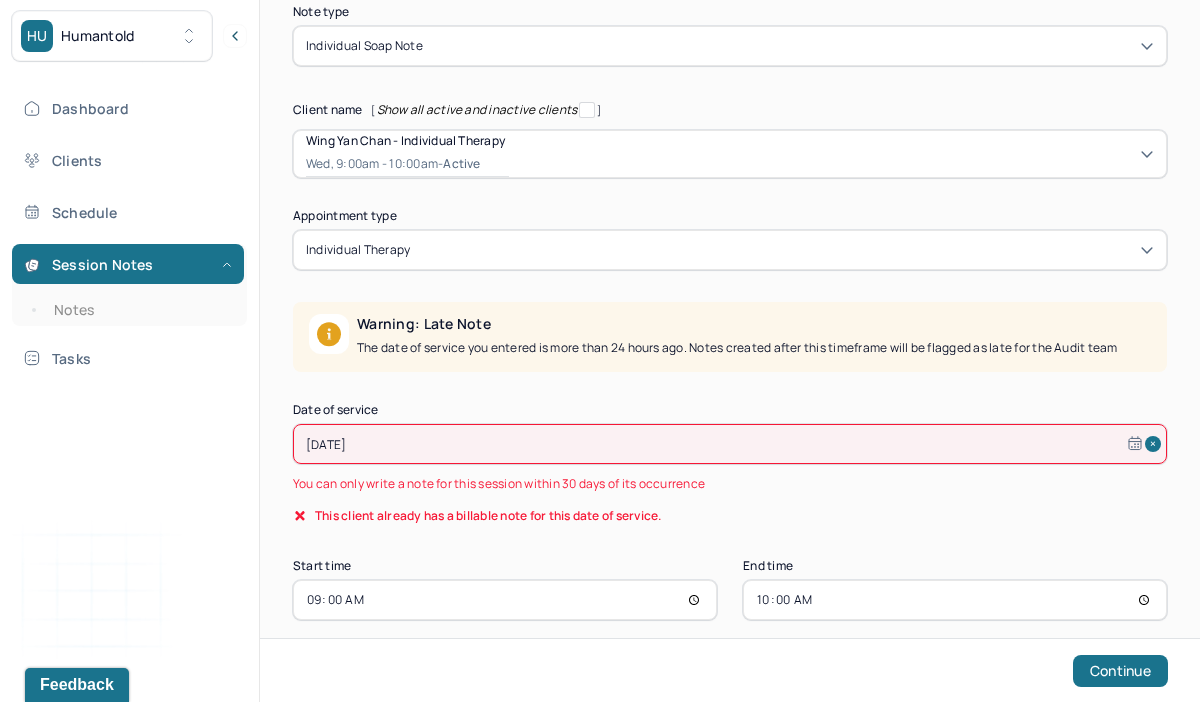 scroll, scrollTop: 191, scrollLeft: 0, axis: vertical 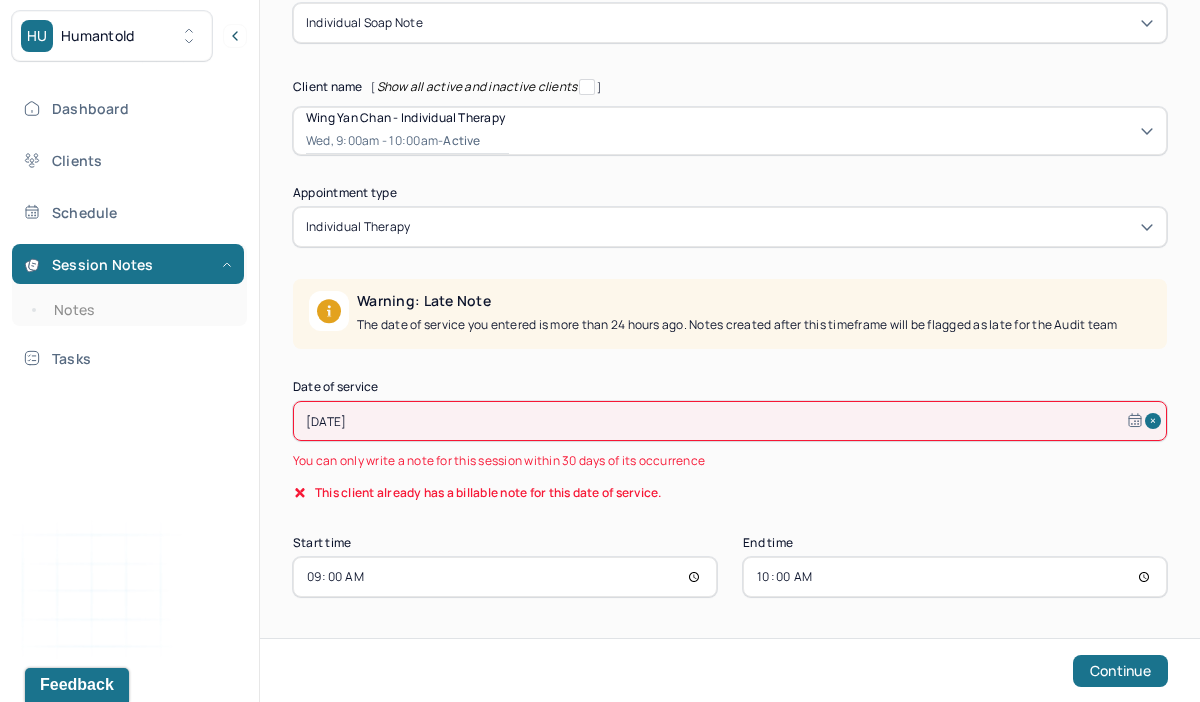 click on "Note type Individual soap note Client name [ Show all active and inactive clients ] Wing Yan Chan - Individual therapy Wed, 9:00am - 10:00am - active Supervisee name Karen Veintimilla Appointment type individual therapy Warning: Late Note The date of service you entered is more than 24 hours ago. Notes created after this timeframe will be flagged as late for the Audit team Date of service Jan 15, 2025 You can only write a note for this session within 30 days of its occurrence This client already has a billable note for this date of service. Start time 09:00 End time 10:00 Continue" at bounding box center [730, 290] 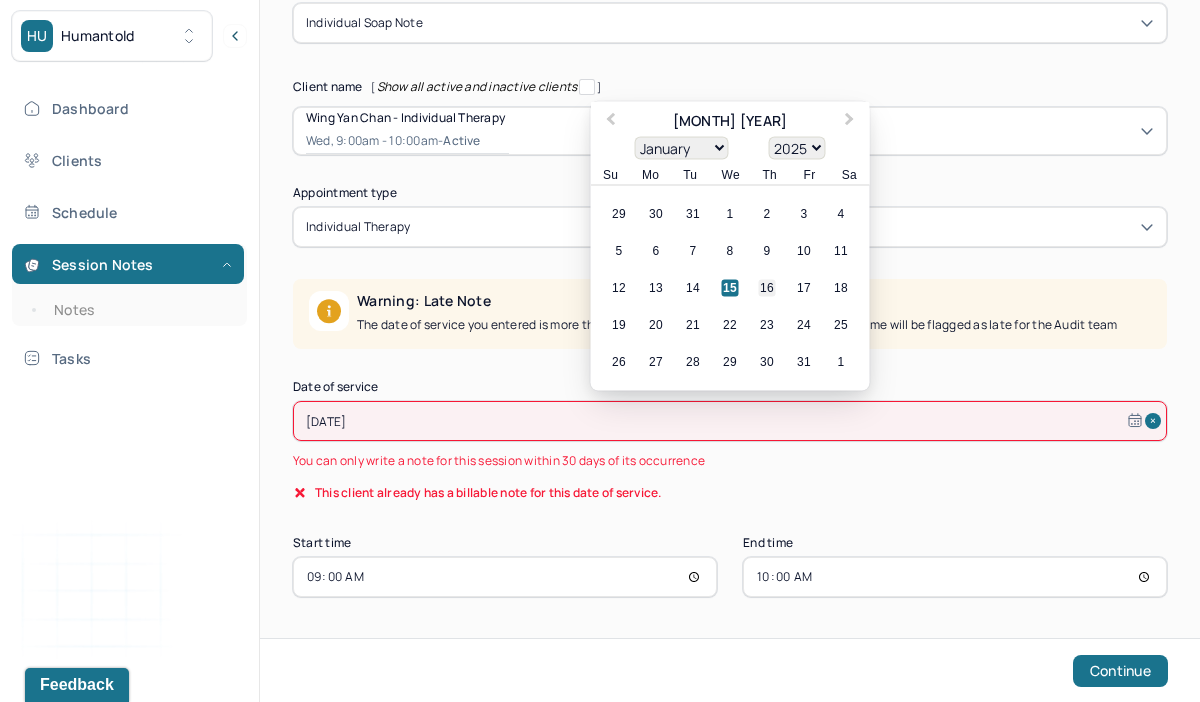 click on "16" at bounding box center (767, 288) 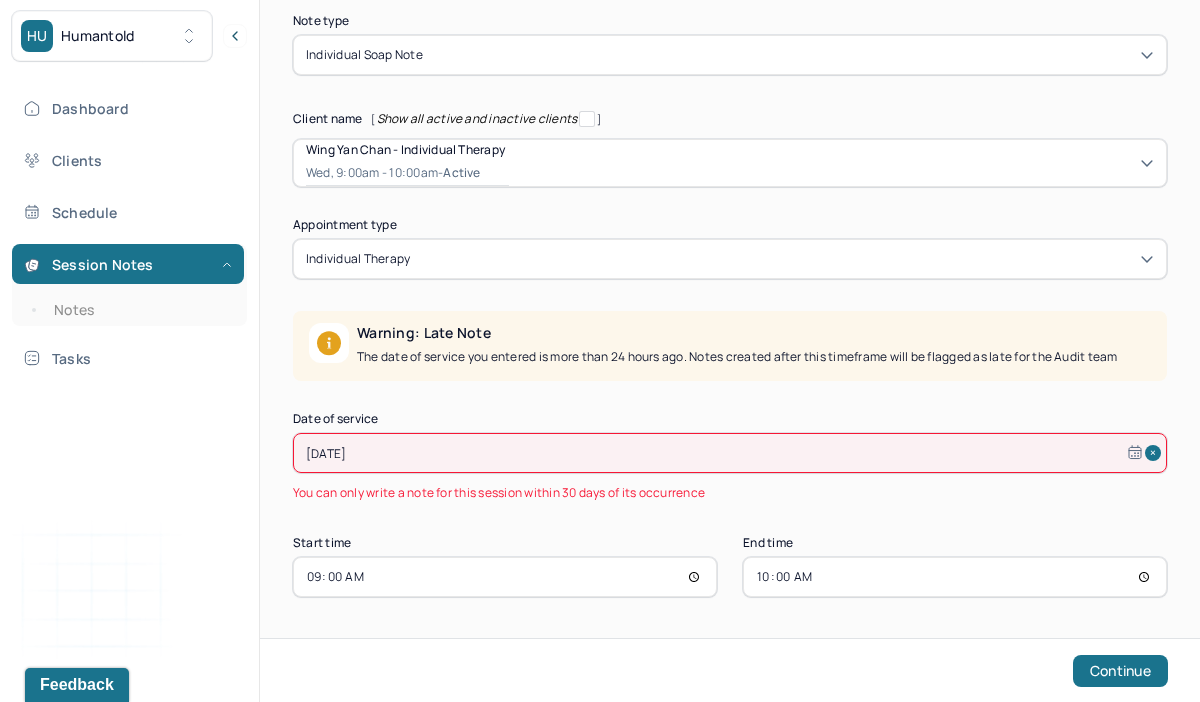 click on "[DATE]" at bounding box center [730, 453] 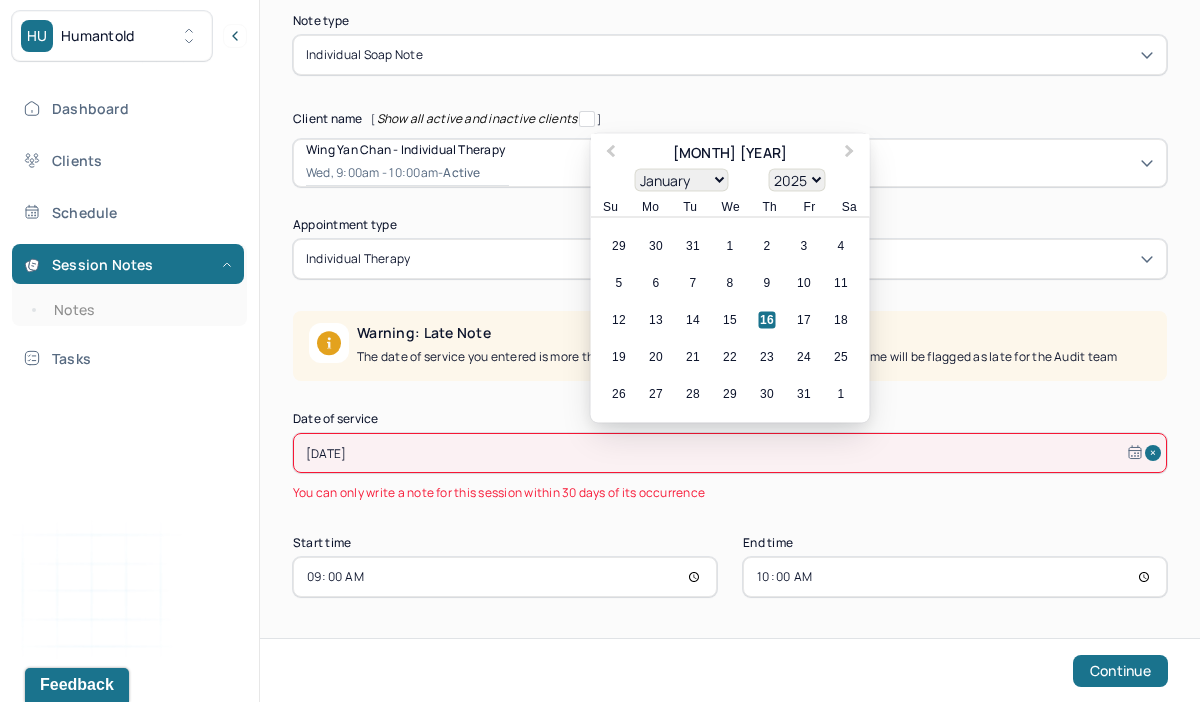 click on "Date of service" at bounding box center (730, 419) 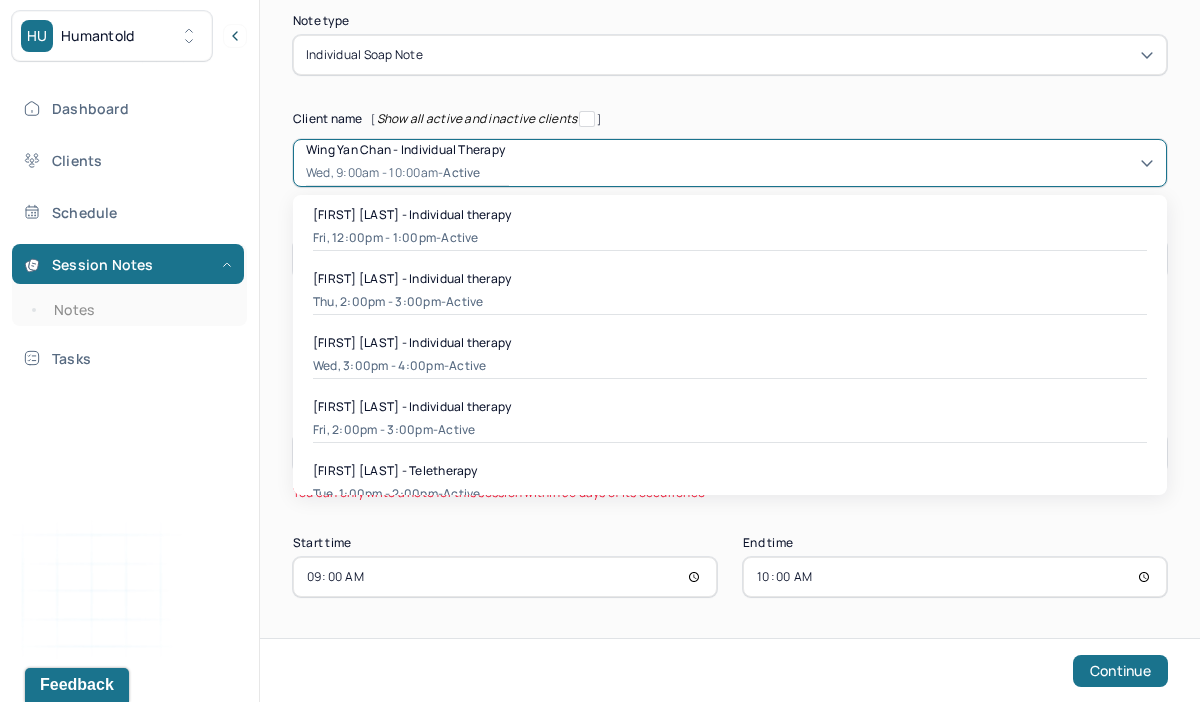 click on "Wing  Yan Chan - Individual therapy" at bounding box center [405, 149] 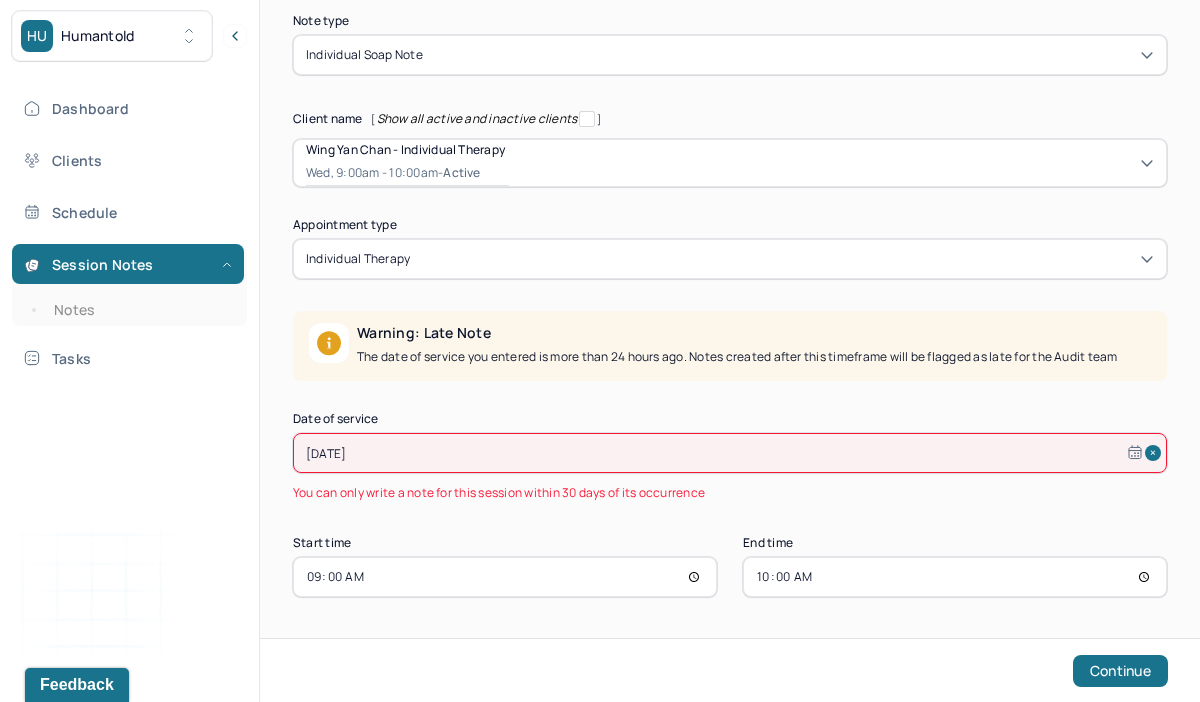 click on "[DATE]" at bounding box center [730, 453] 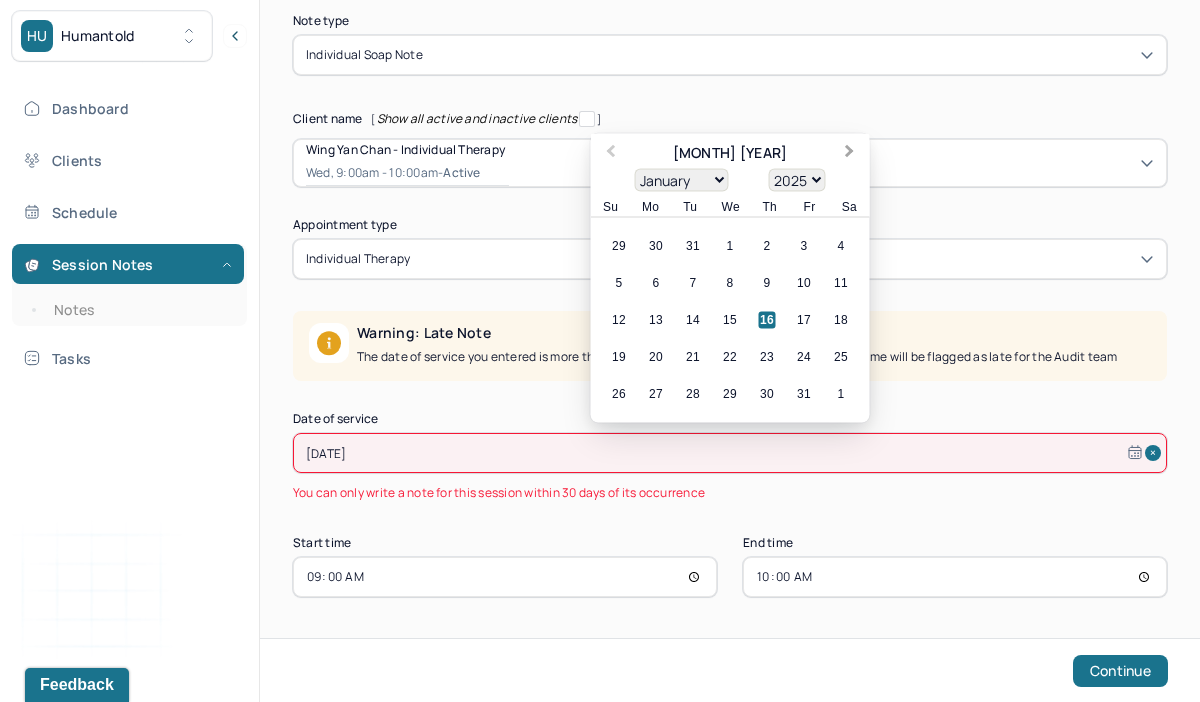 click on "Next Month" at bounding box center [850, 153] 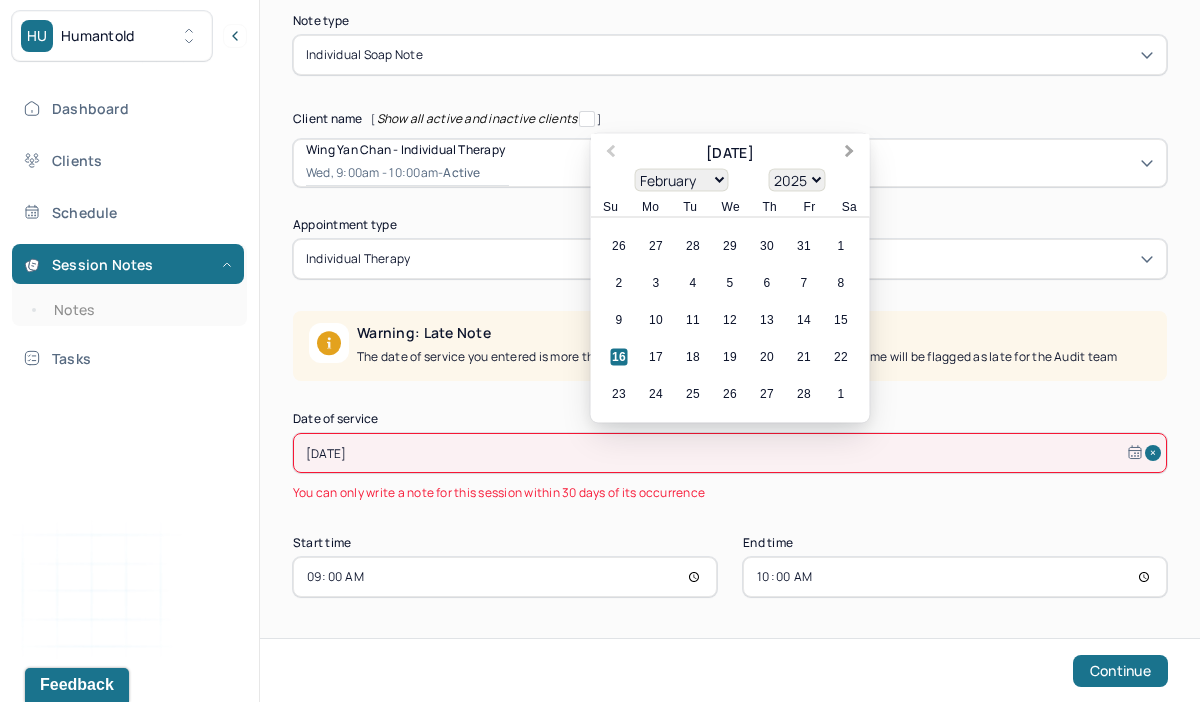 click on "Next Month" at bounding box center [850, 153] 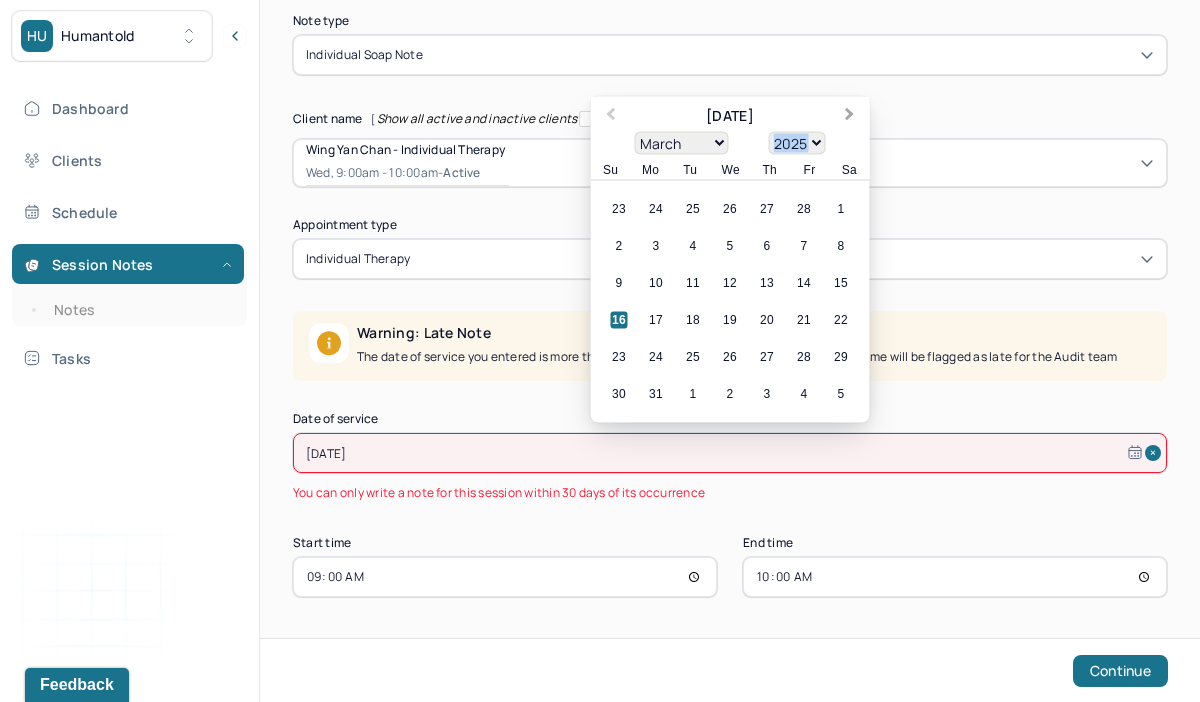 click on "January February March April May June July August September October November December 1900 1901 1902 1903 1904 1905 1906 1907 1908 1909 1910 1911 1912 1913 1914 1915 1916 1917 1918 1919 1920 1921 1922 1923 1924 1925 1926 1927 1928 1929 1930 1931 1932 1933 1934 1935 1936 1937 1938 1939 1940 1941 1942 1943 1944 1945 1946 1947 1948 1949 1950 1951 1952 1953 1954 1955 1956 1957 1958 1959 1960 1961 1962 1963 1964 1965 1966 1967 1968 1969 1970 1971 1972 1973 1974 1975 1976 1977 1978 1979 1980 1981 1982 1983 1984 1985 1986 1987 1988 1989 1990 1991 1992 1993 1994 1995 1996 1997 1998 1999 2000 2001 2002 2003 2004 2005 2006 2007 2008 2009 2010 2011 2012 2013 2014 2015 2016 2017 2018 2019 2020 2021 2022 2023 2024 2025 2026 2027 2028 2029 2030 2031 2032 2033 2034 2035 2036 2037 2038 2039 2040 2041 2042 2043 2044 2045 2046 2047 2048 2049 2050 2051 2052 2053 2054 2055 2056 2057 2058 2059 2060 2061 2062 2063 2064 2065 2066 2067 2068 2069 2070 2071 2072 2073 2074 2075 2076 2077 2078 2079 2080 2081 2082 2083 2084 2085 2086" at bounding box center [730, 143] 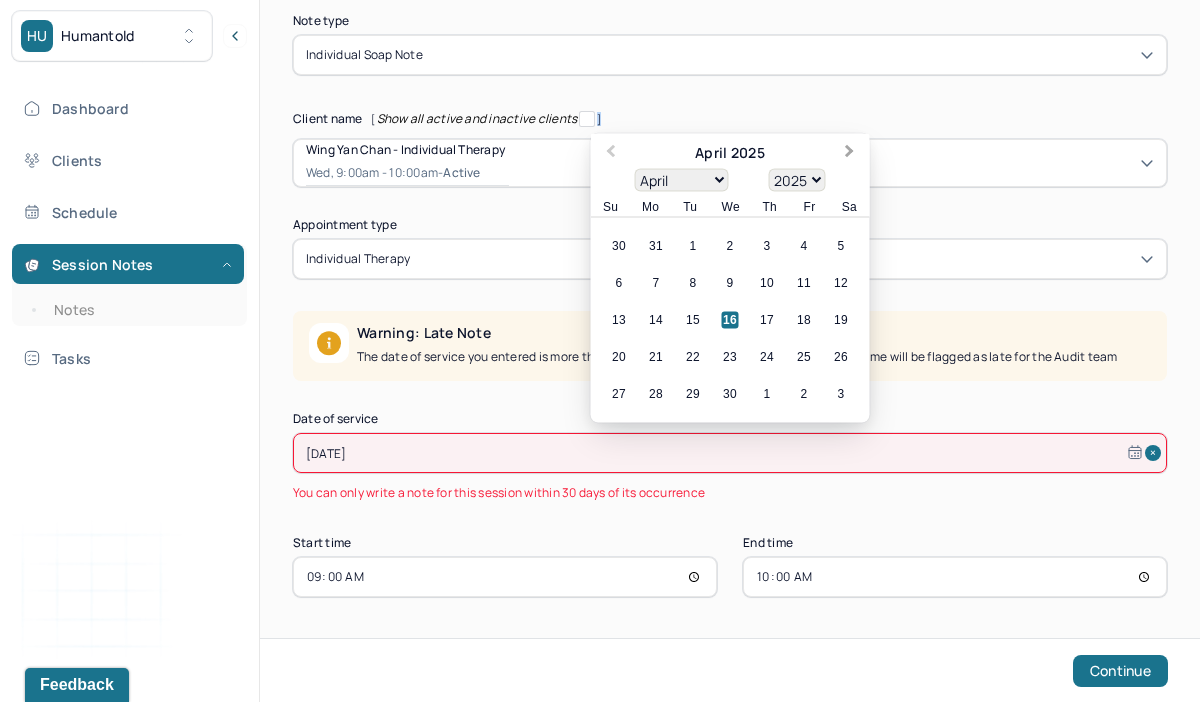 click on "Client name [ Show all active and inactive clients ]" at bounding box center (730, 119) 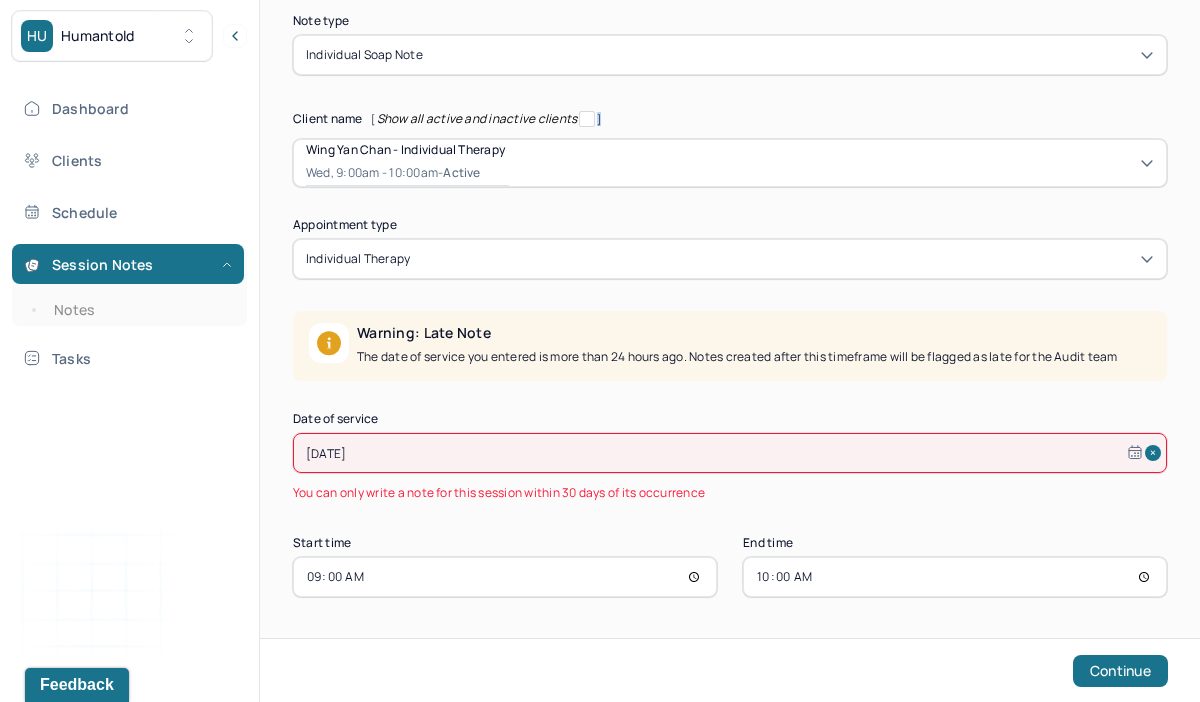 select on "2025" 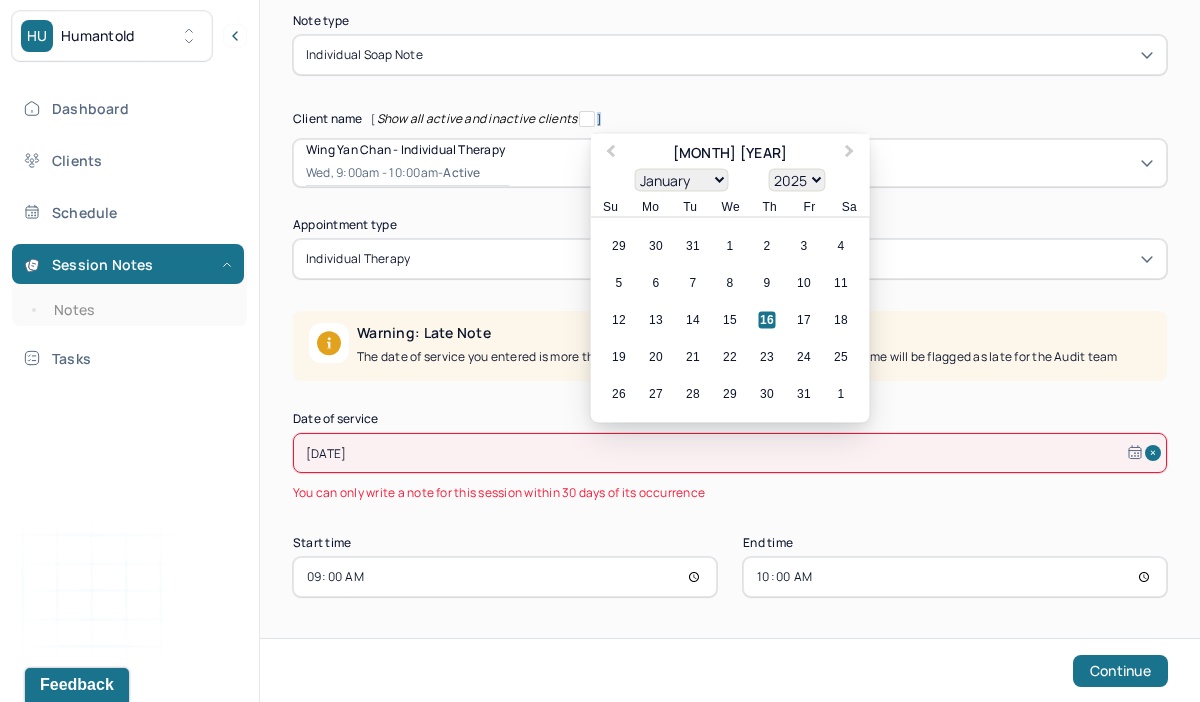 click on "[DATE]" at bounding box center [730, 453] 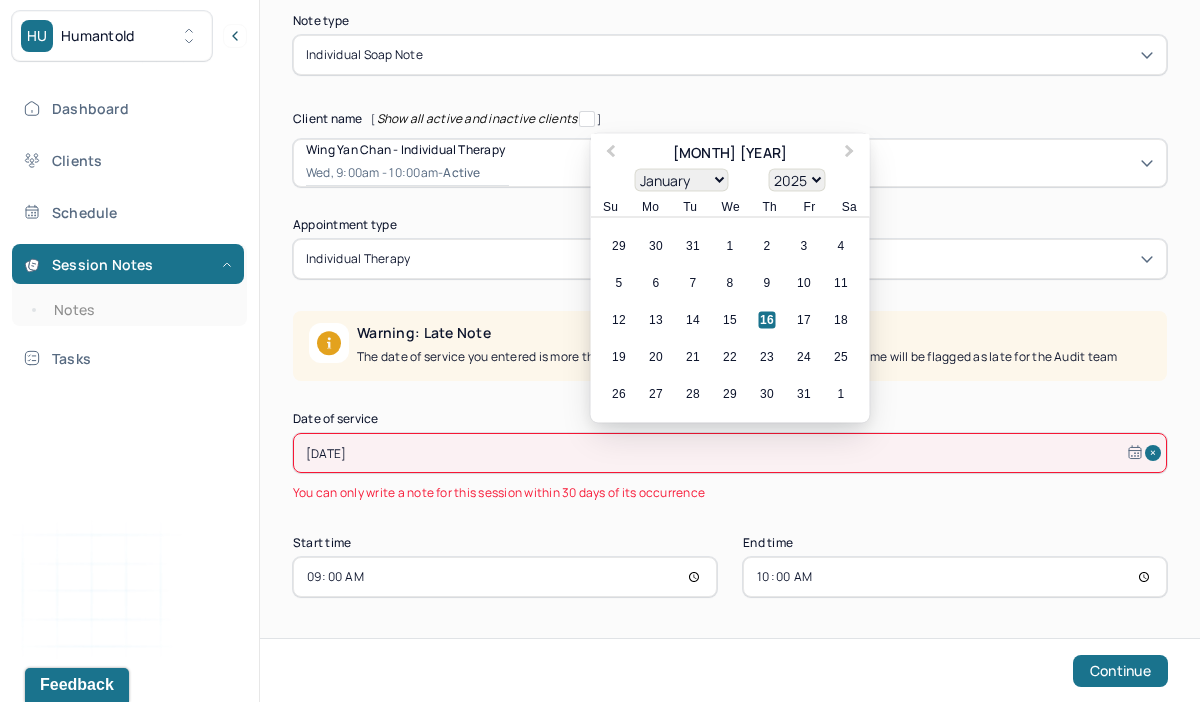click 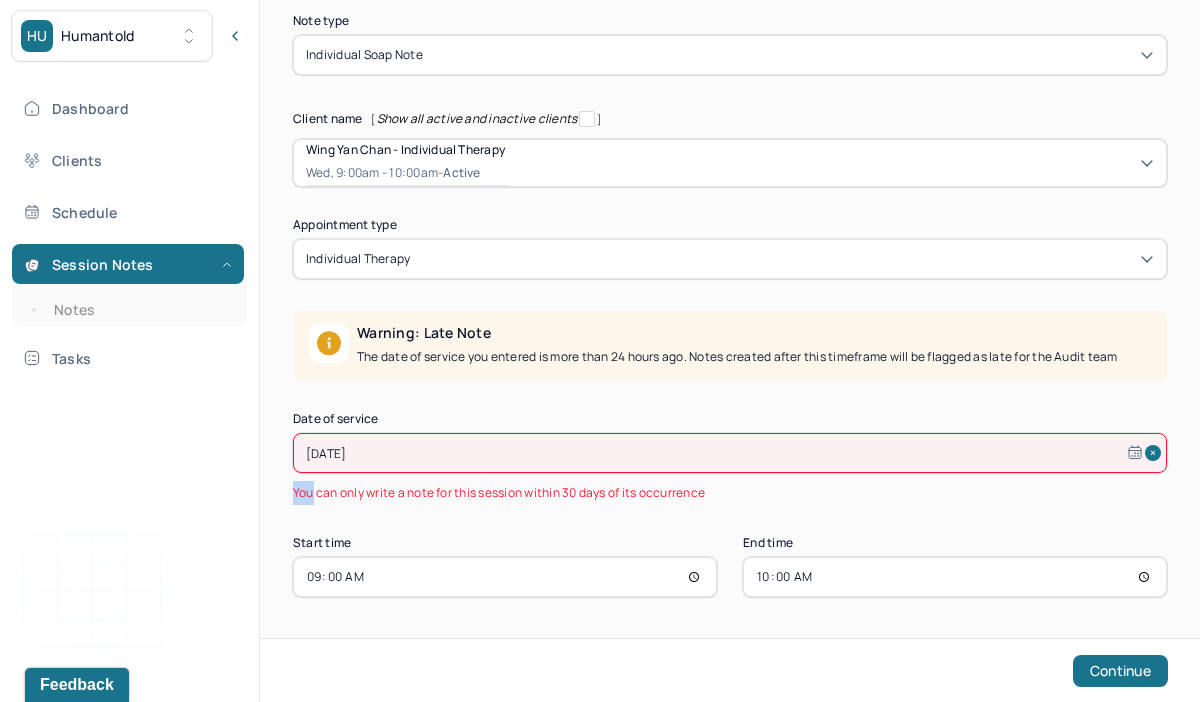 click 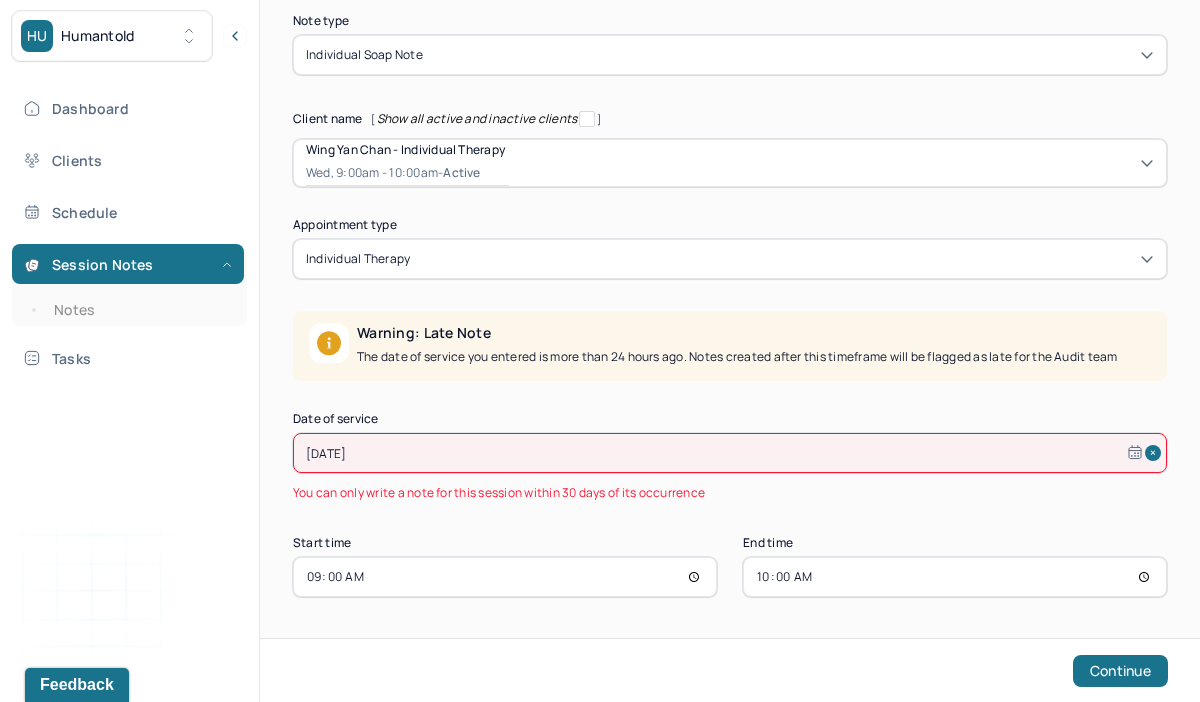 click 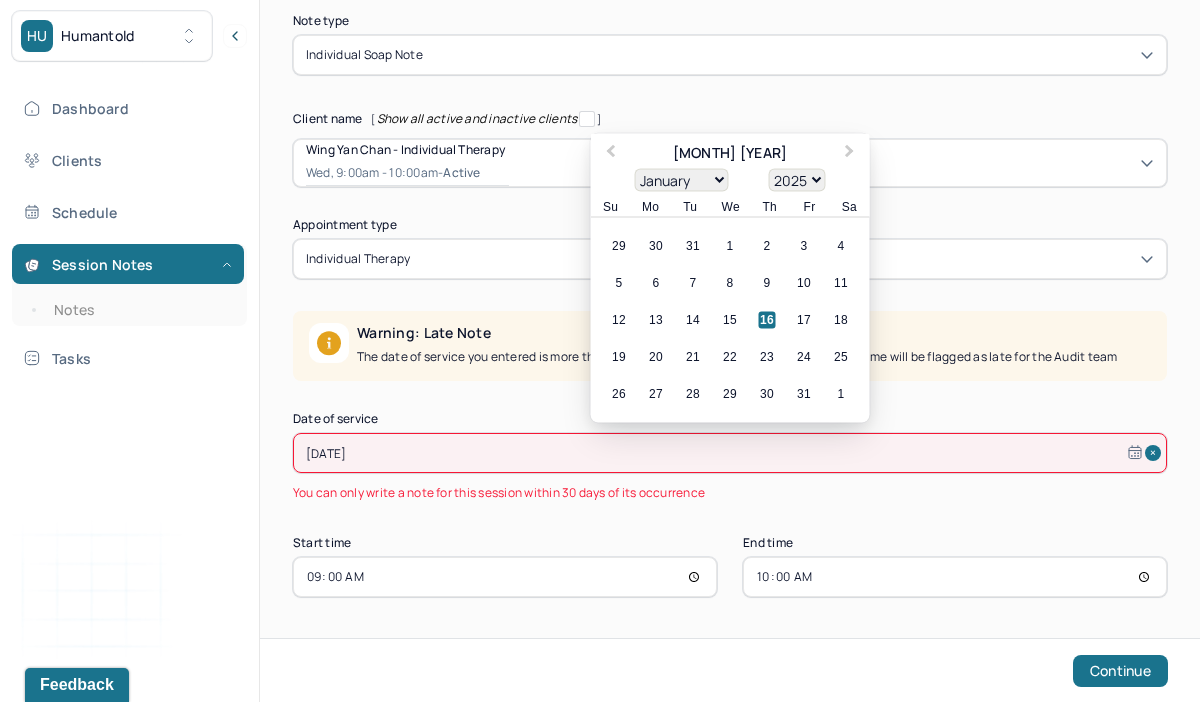 click on "[DATE]" at bounding box center (730, 453) 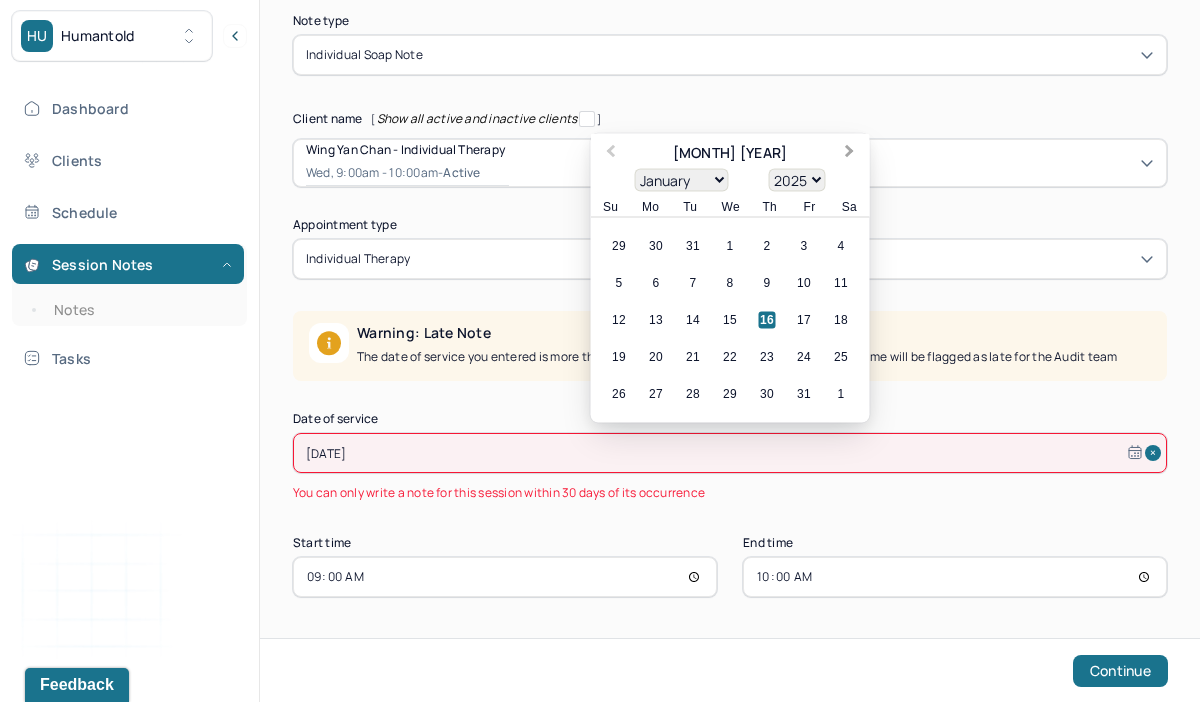 click on "Next Month" at bounding box center [850, 153] 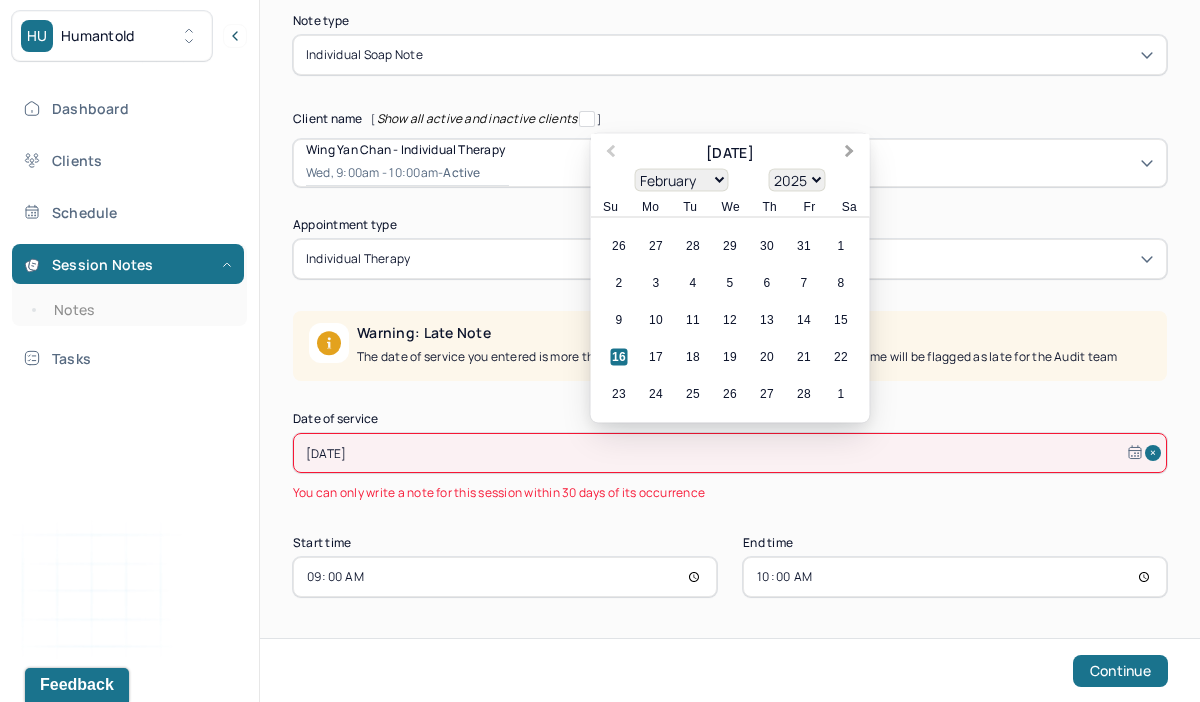 click on "Next Month" at bounding box center [850, 153] 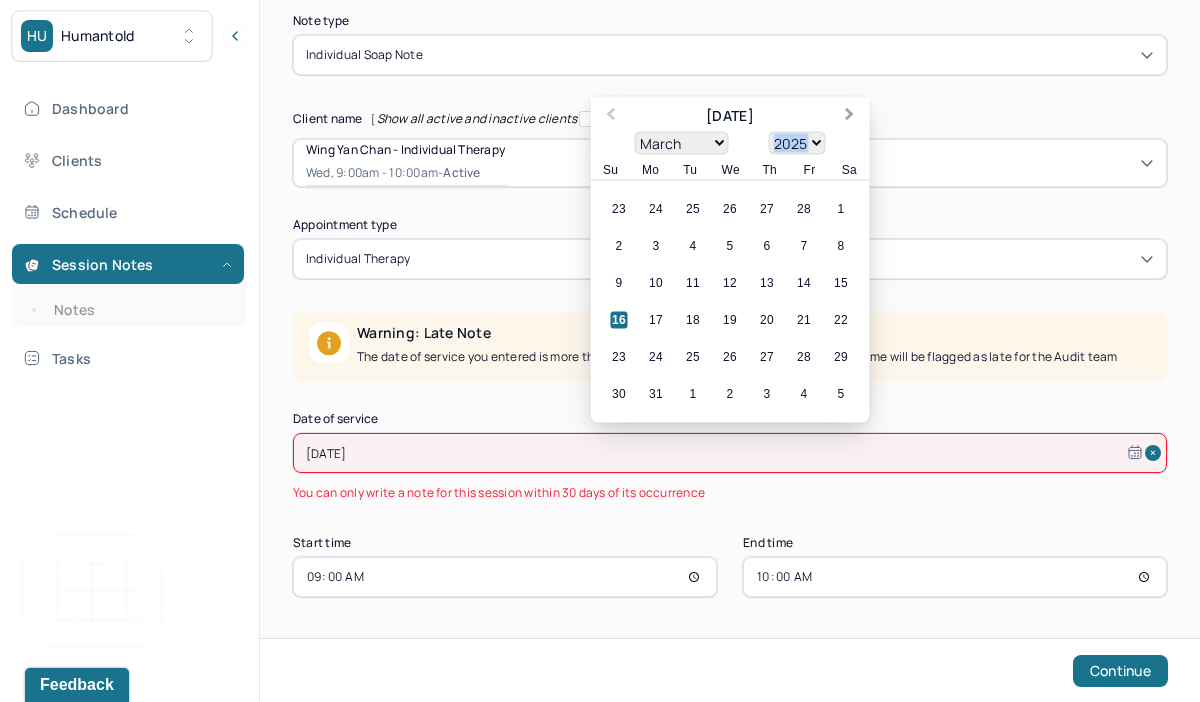 click on "January February March April May June July August September October November December 1900 1901 1902 1903 1904 1905 1906 1907 1908 1909 1910 1911 1912 1913 1914 1915 1916 1917 1918 1919 1920 1921 1922 1923 1924 1925 1926 1927 1928 1929 1930 1931 1932 1933 1934 1935 1936 1937 1938 1939 1940 1941 1942 1943 1944 1945 1946 1947 1948 1949 1950 1951 1952 1953 1954 1955 1956 1957 1958 1959 1960 1961 1962 1963 1964 1965 1966 1967 1968 1969 1970 1971 1972 1973 1974 1975 1976 1977 1978 1979 1980 1981 1982 1983 1984 1985 1986 1987 1988 1989 1990 1991 1992 1993 1994 1995 1996 1997 1998 1999 2000 2001 2002 2003 2004 2005 2006 2007 2008 2009 2010 2011 2012 2013 2014 2015 2016 2017 2018 2019 2020 2021 2022 2023 2024 2025 2026 2027 2028 2029 2030 2031 2032 2033 2034 2035 2036 2037 2038 2039 2040 2041 2042 2043 2044 2045 2046 2047 2048 2049 2050 2051 2052 2053 2054 2055 2056 2057 2058 2059 2060 2061 2062 2063 2064 2065 2066 2067 2068 2069 2070 2071 2072 2073 2074 2075 2076 2077 2078 2079 2080 2081 2082 2083 2084 2085 2086" at bounding box center (730, 143) 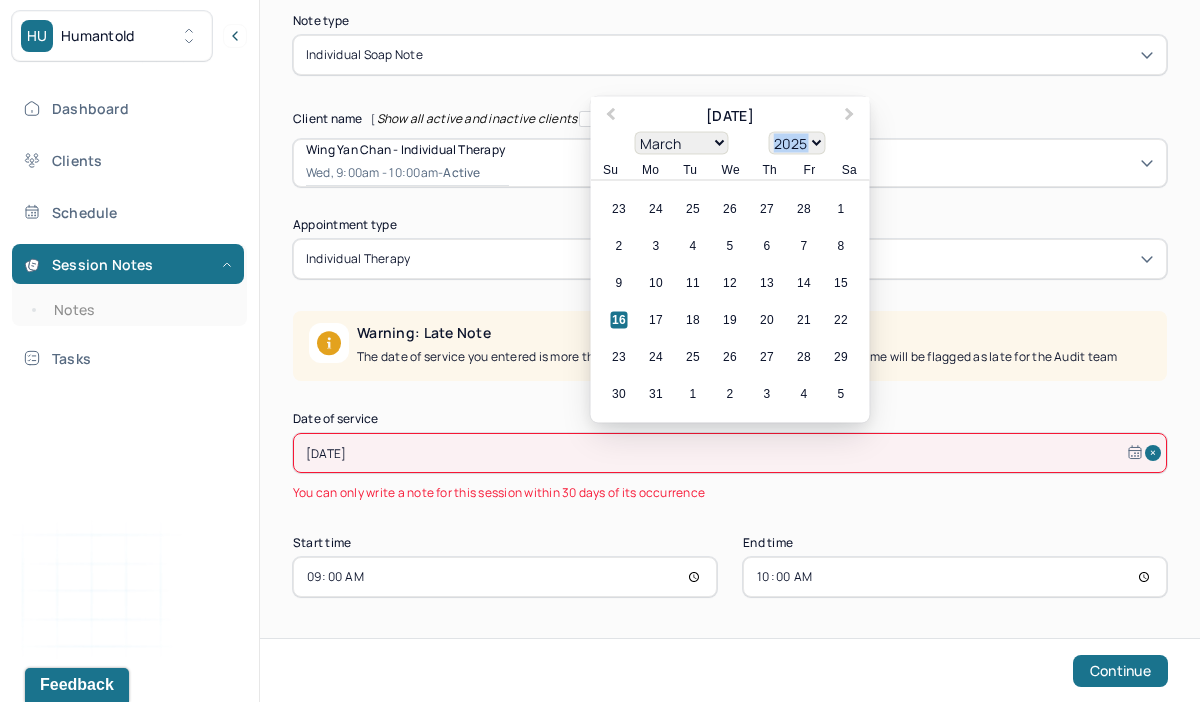 click on "January February March April May June July August September October November December" at bounding box center [682, 143] 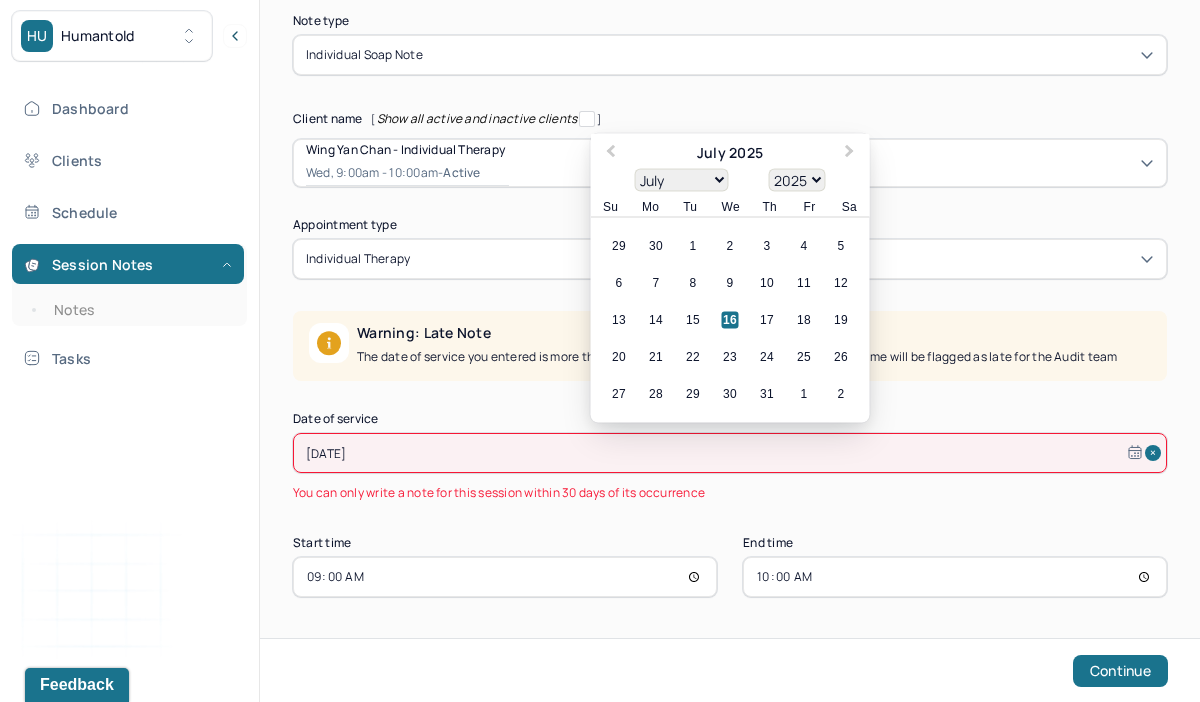 click on "16" at bounding box center [730, 320] 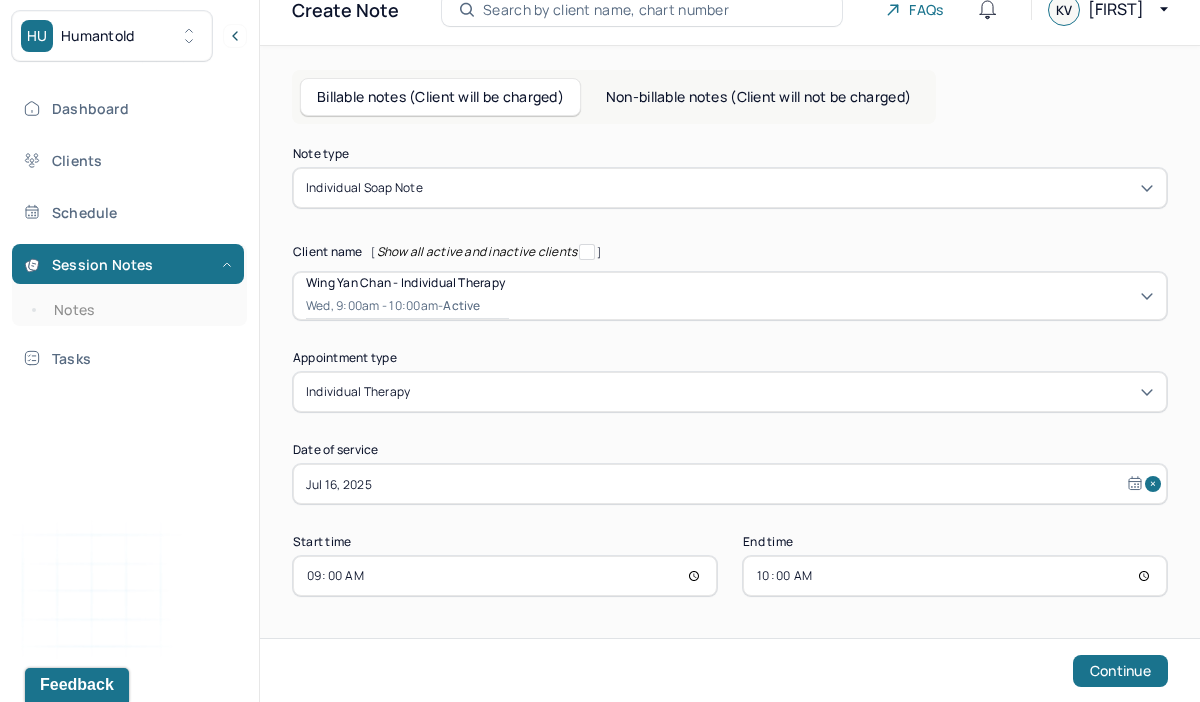 scroll, scrollTop: 25, scrollLeft: 0, axis: vertical 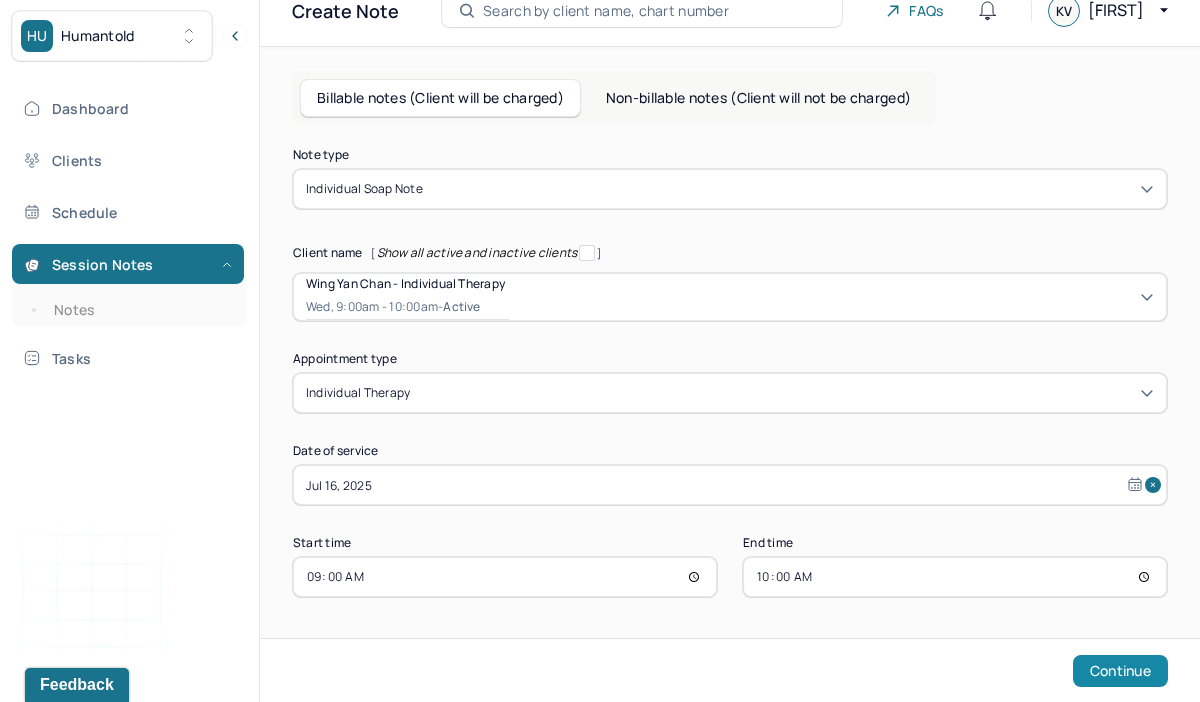 click on "Continue" at bounding box center (1120, 671) 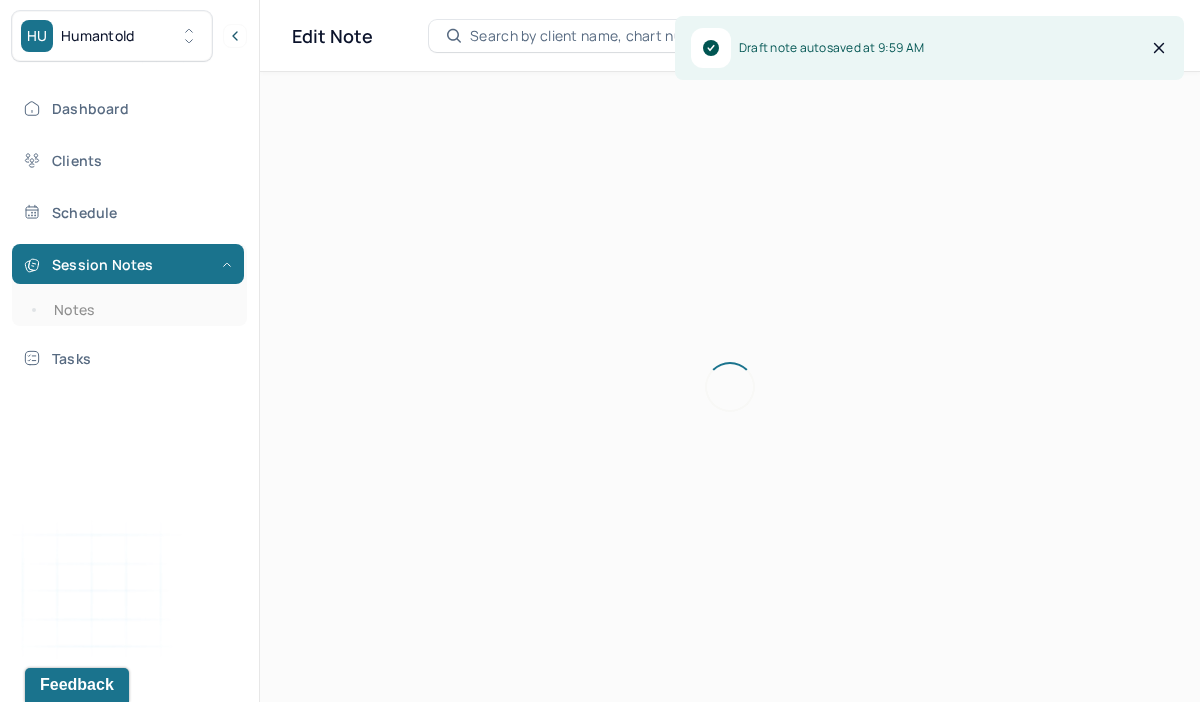 scroll, scrollTop: 0, scrollLeft: 0, axis: both 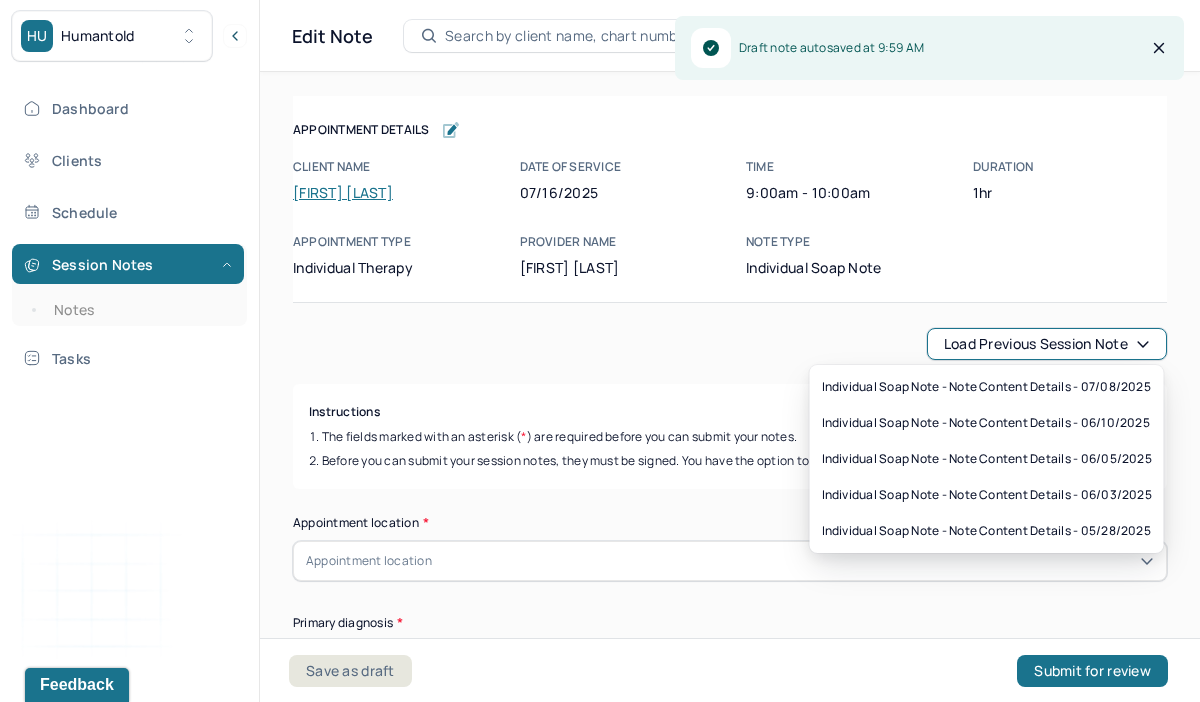 click on "Load previous session note" at bounding box center (1047, 344) 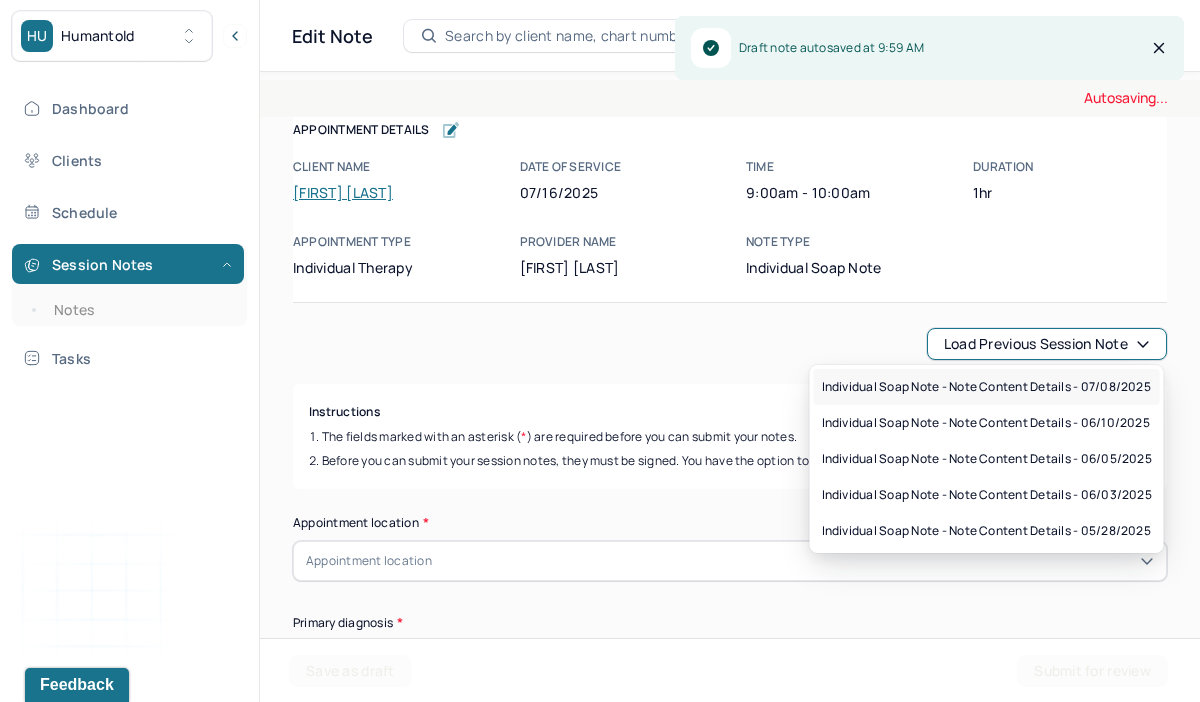 click on "Individual soap note   - Note content Details -   07/08/2025" at bounding box center [986, 387] 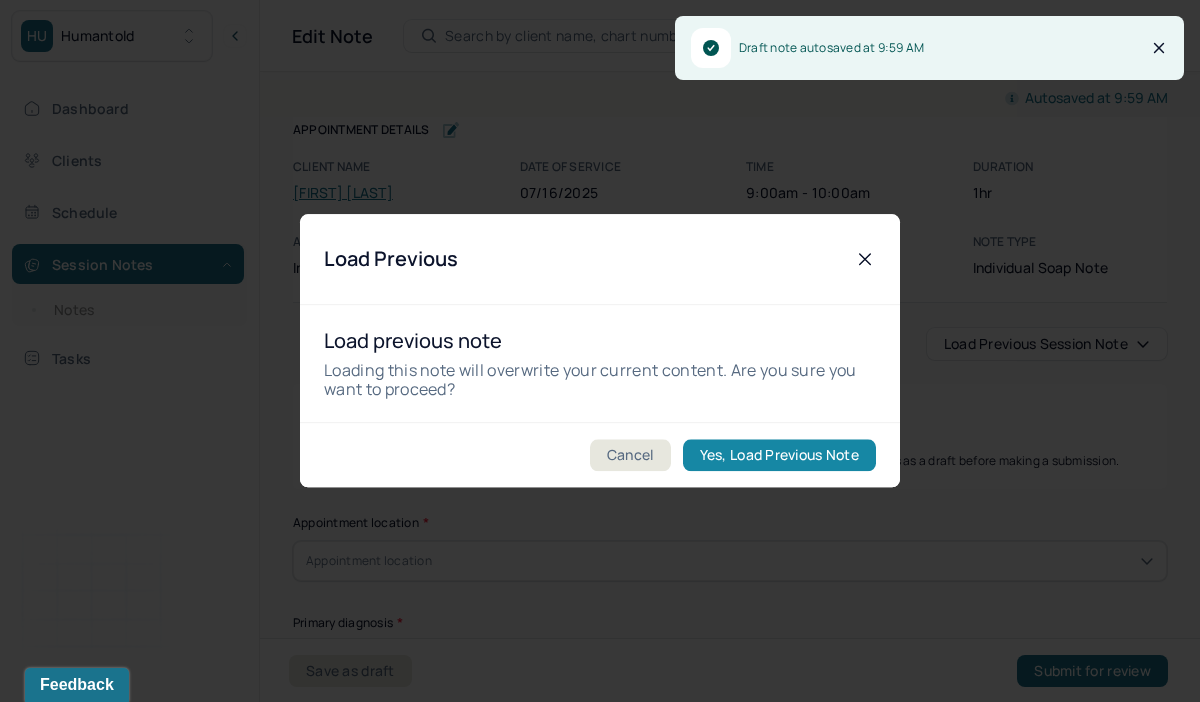 click on "Yes, Load Previous Note" at bounding box center (779, 456) 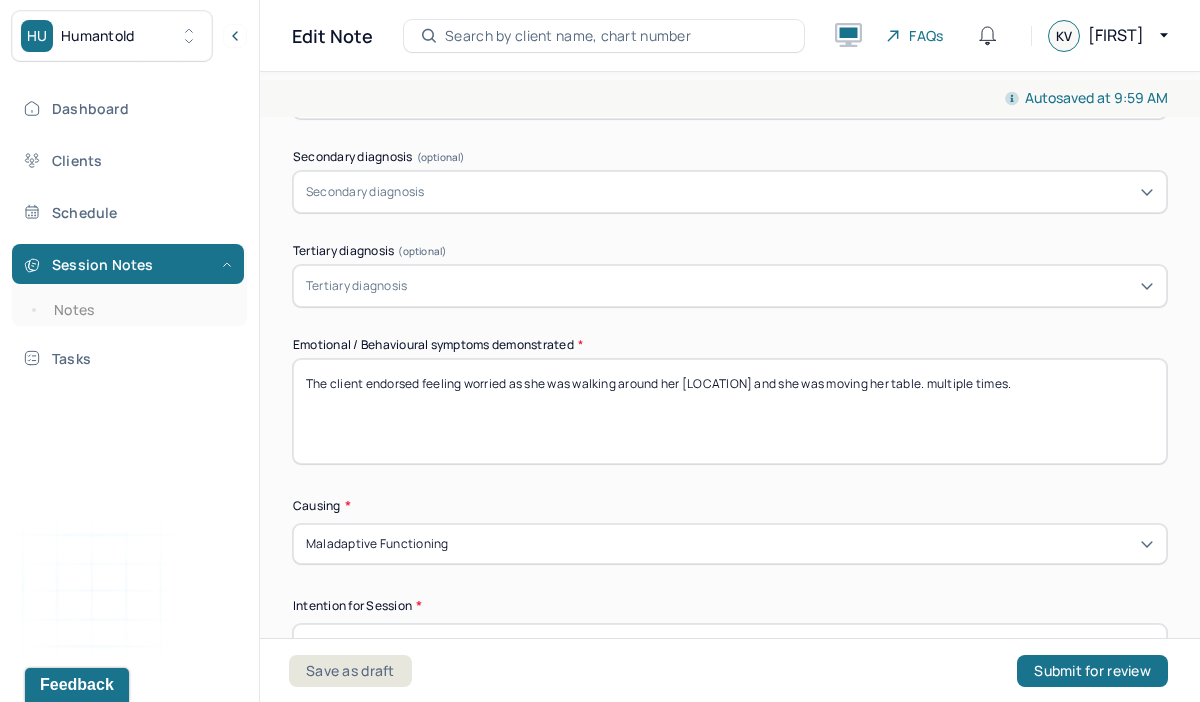 scroll, scrollTop: 821, scrollLeft: 0, axis: vertical 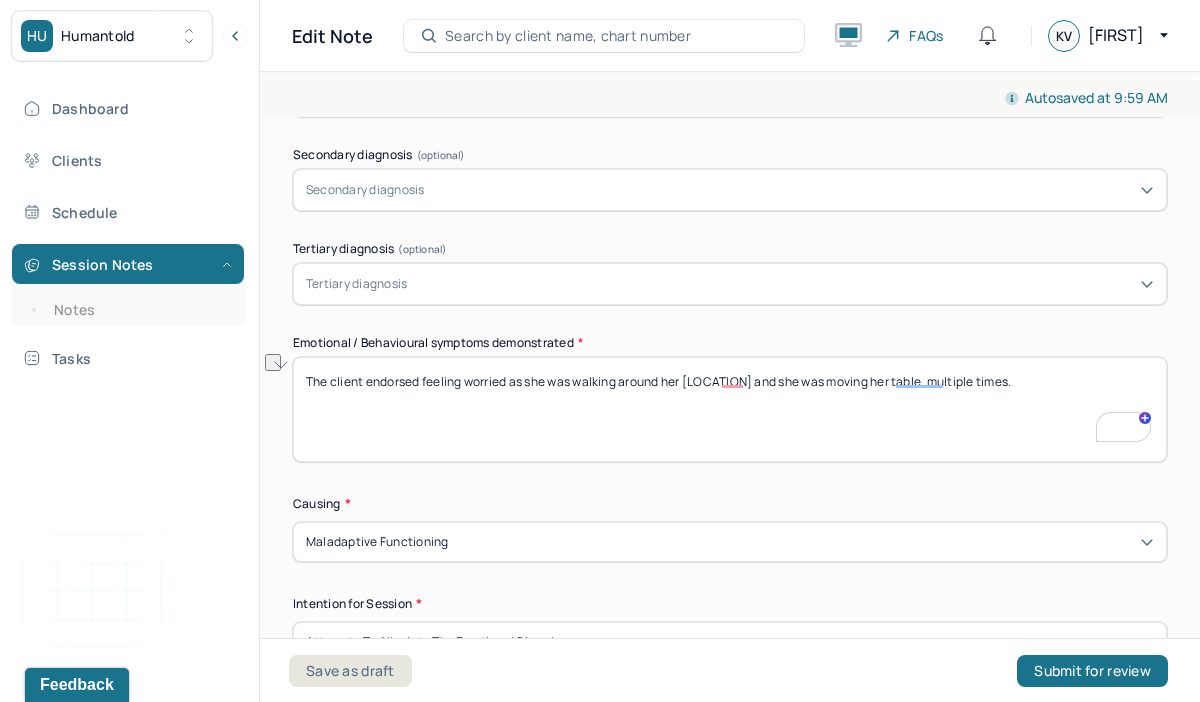 drag, startPoint x: 1005, startPoint y: 376, endPoint x: 513, endPoint y: 372, distance: 492.01627 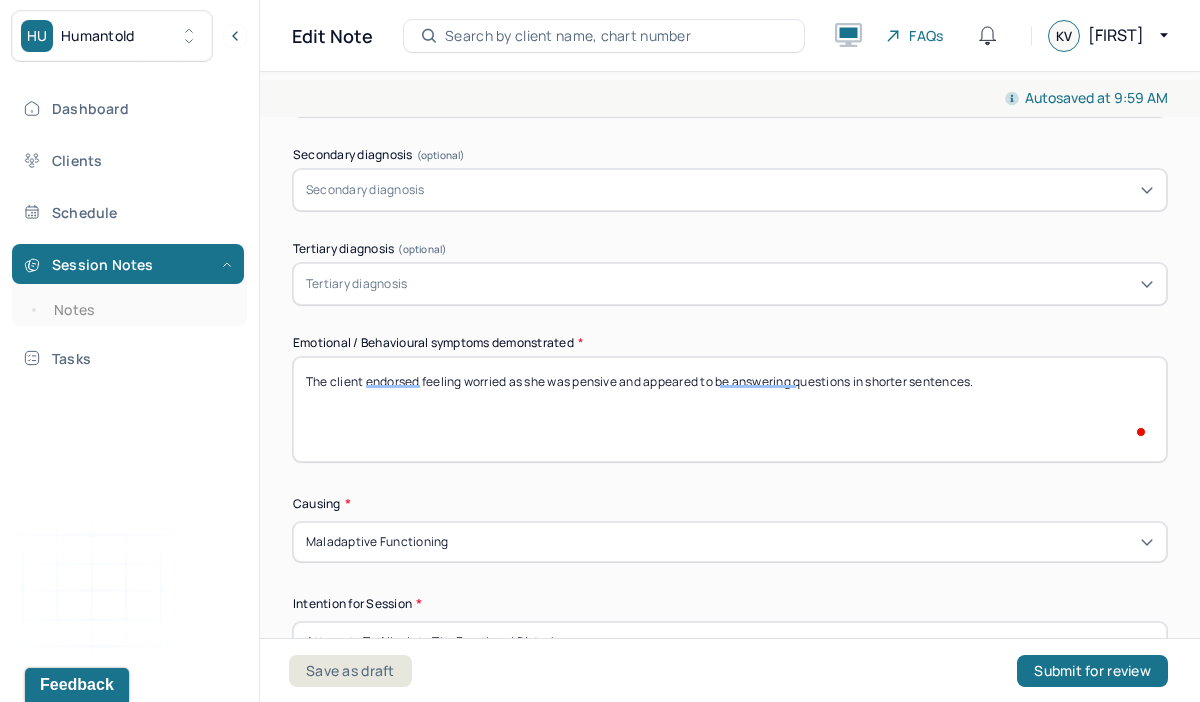 scroll, scrollTop: 1007, scrollLeft: 0, axis: vertical 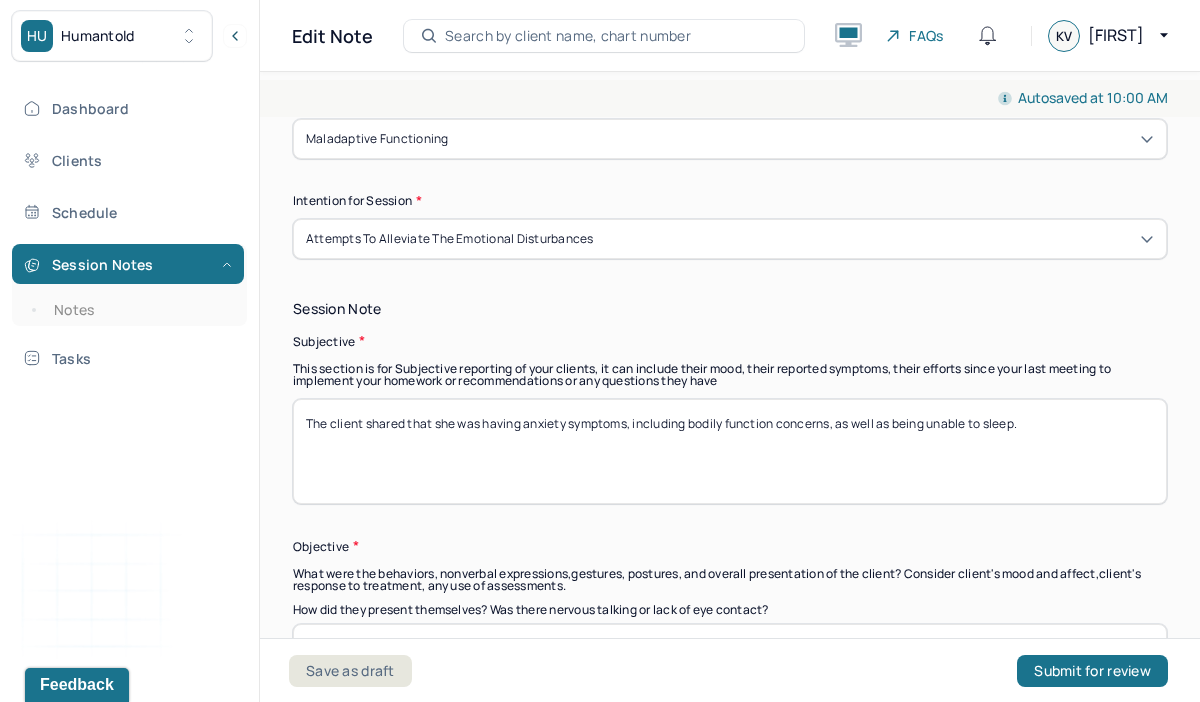 type on "The client endorsed feeling worried as she was pensive and appeared to be answering questions in shorter sentences." 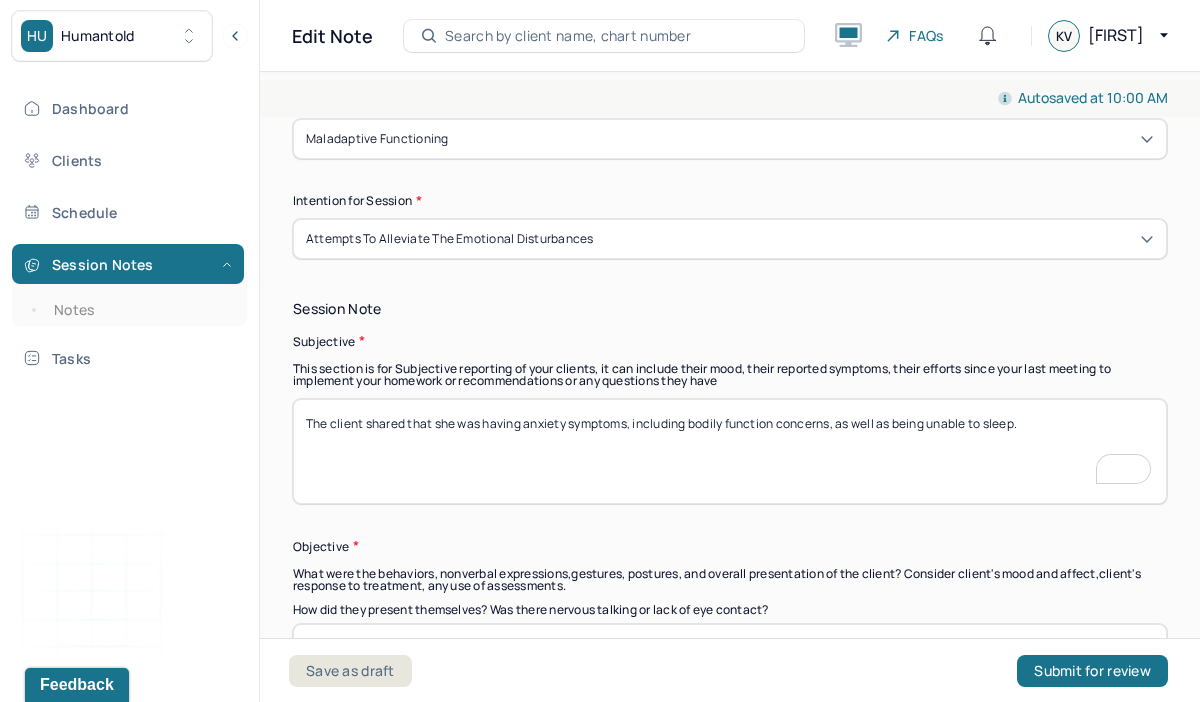 drag, startPoint x: 1057, startPoint y: 424, endPoint x: 351, endPoint y: 392, distance: 706.72485 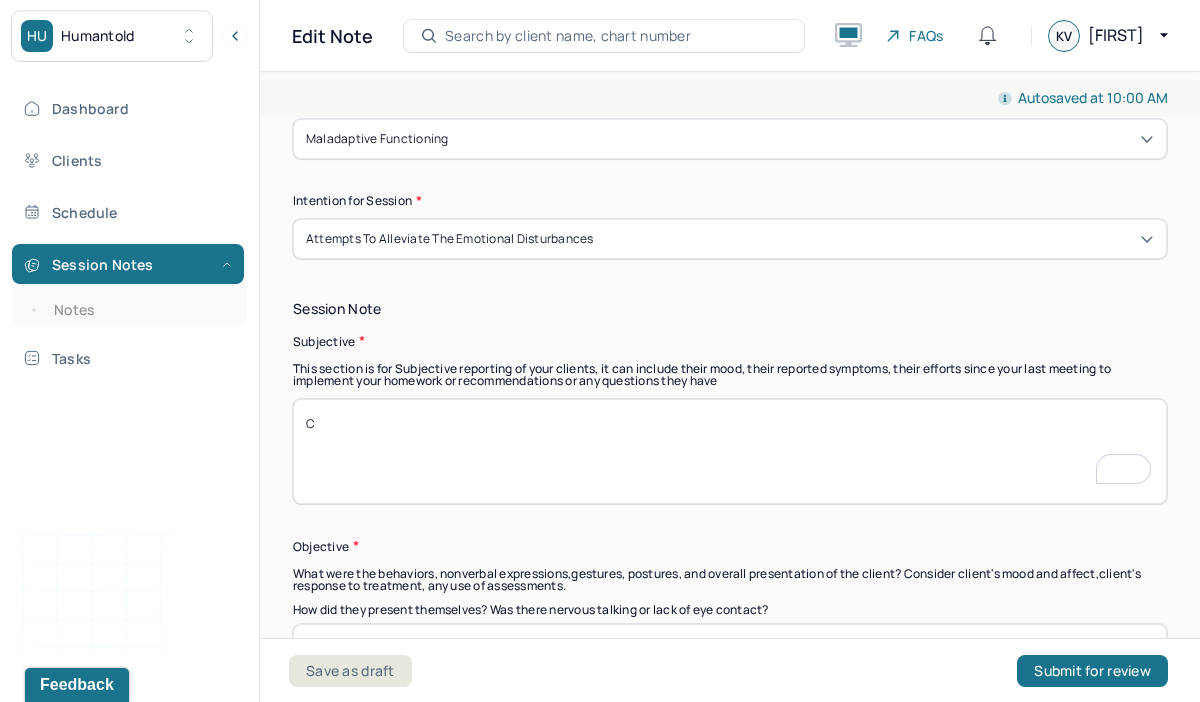 scroll, scrollTop: 1224, scrollLeft: 0, axis: vertical 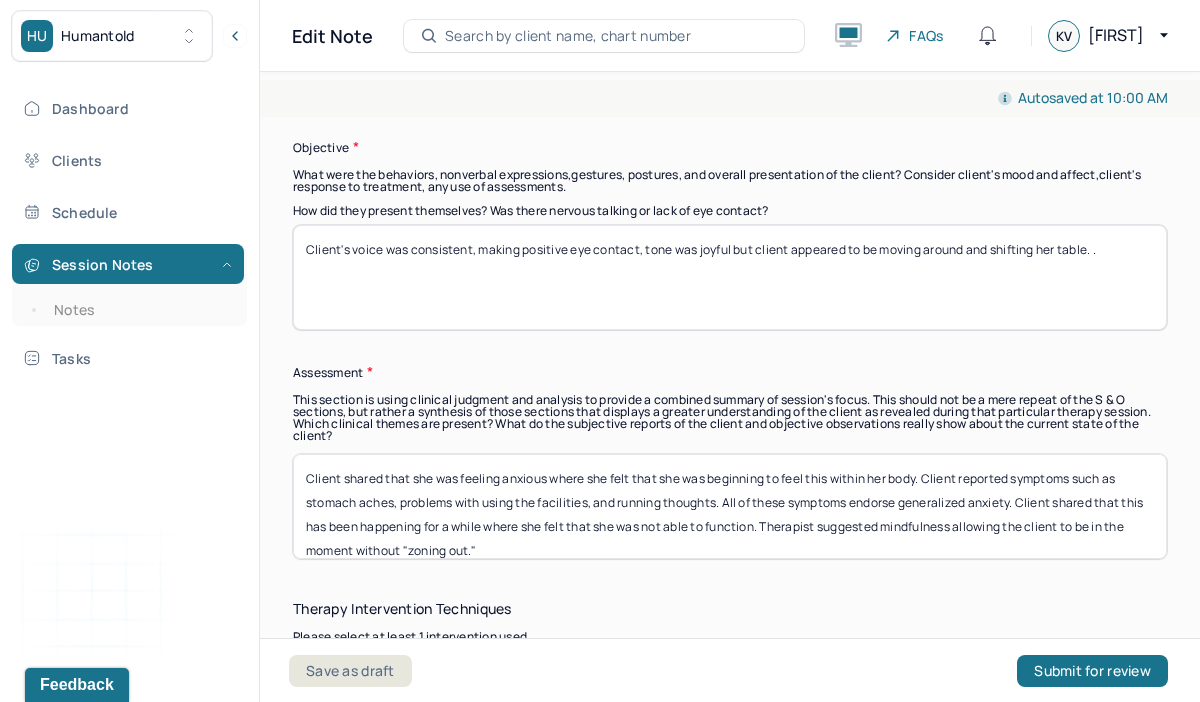 type on "The client shared that she was worried this week because she felt that she was unable to complete all her art pieces." 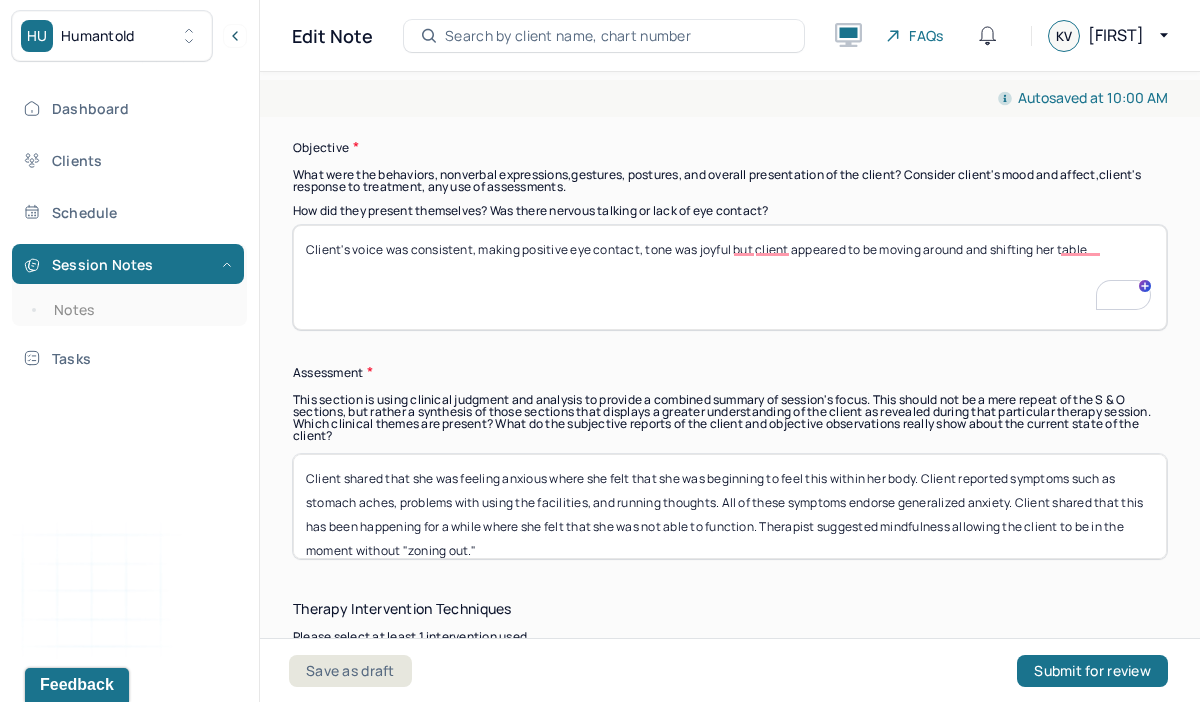 scroll, scrollTop: 1623, scrollLeft: 0, axis: vertical 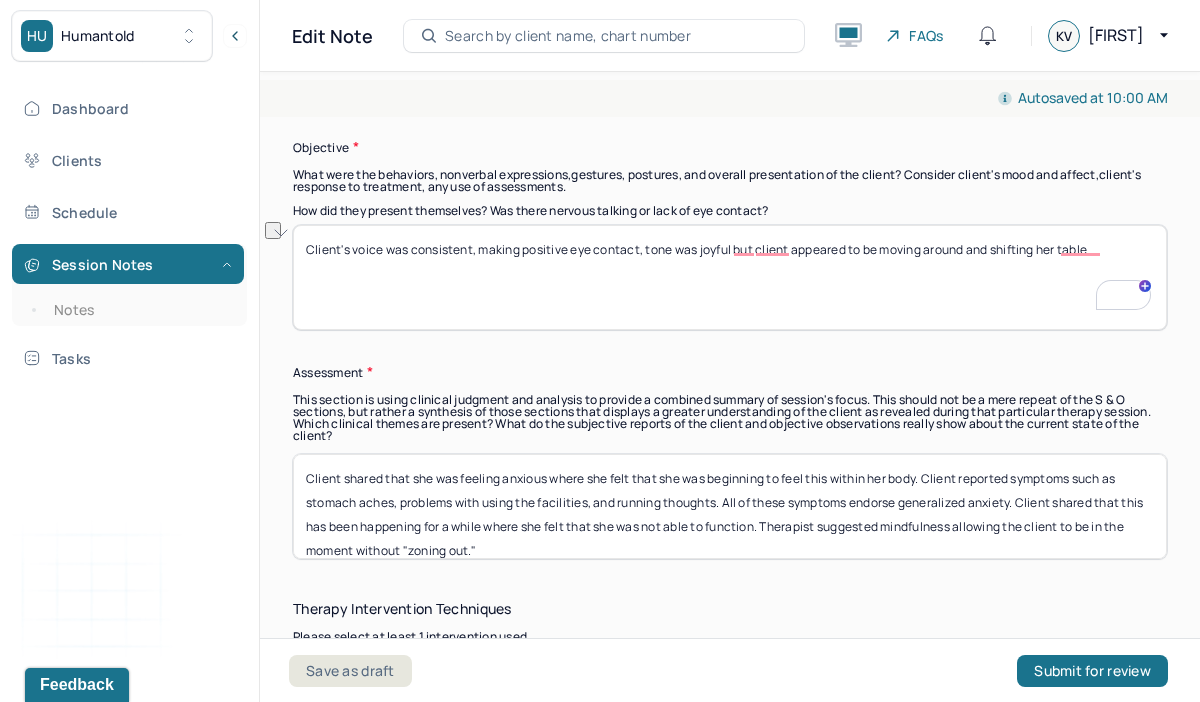 drag, startPoint x: 1109, startPoint y: 250, endPoint x: 480, endPoint y: 242, distance: 629.05084 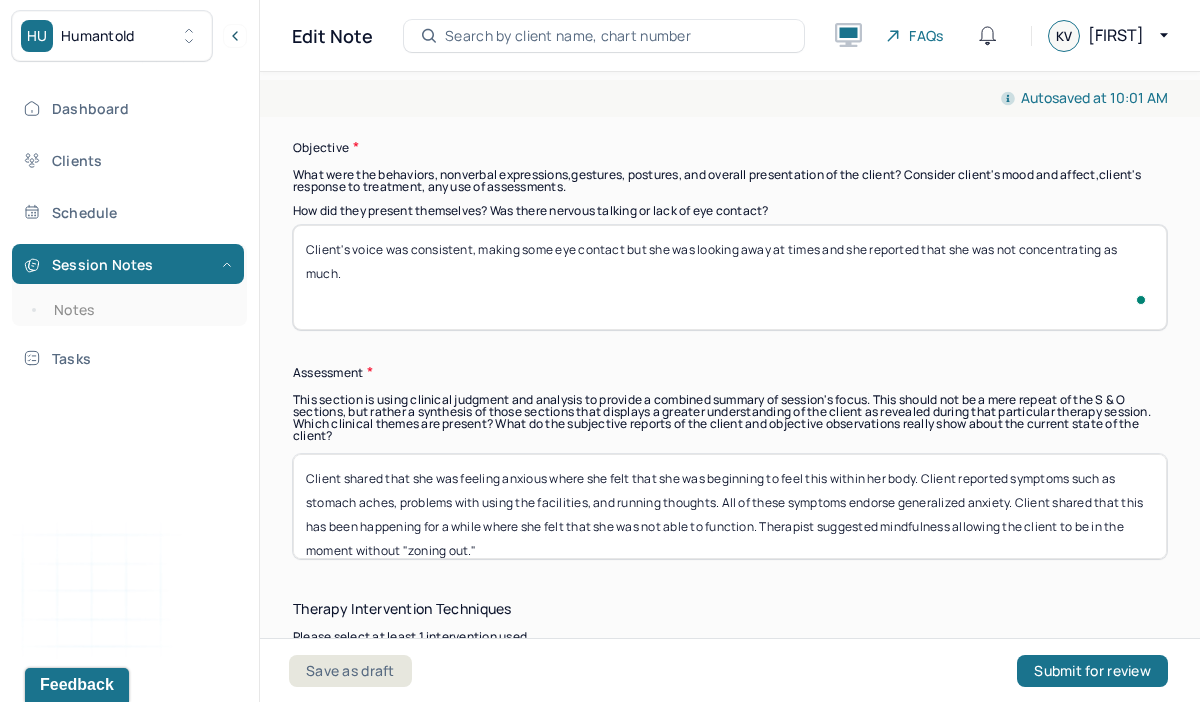 scroll, scrollTop: 1763, scrollLeft: 0, axis: vertical 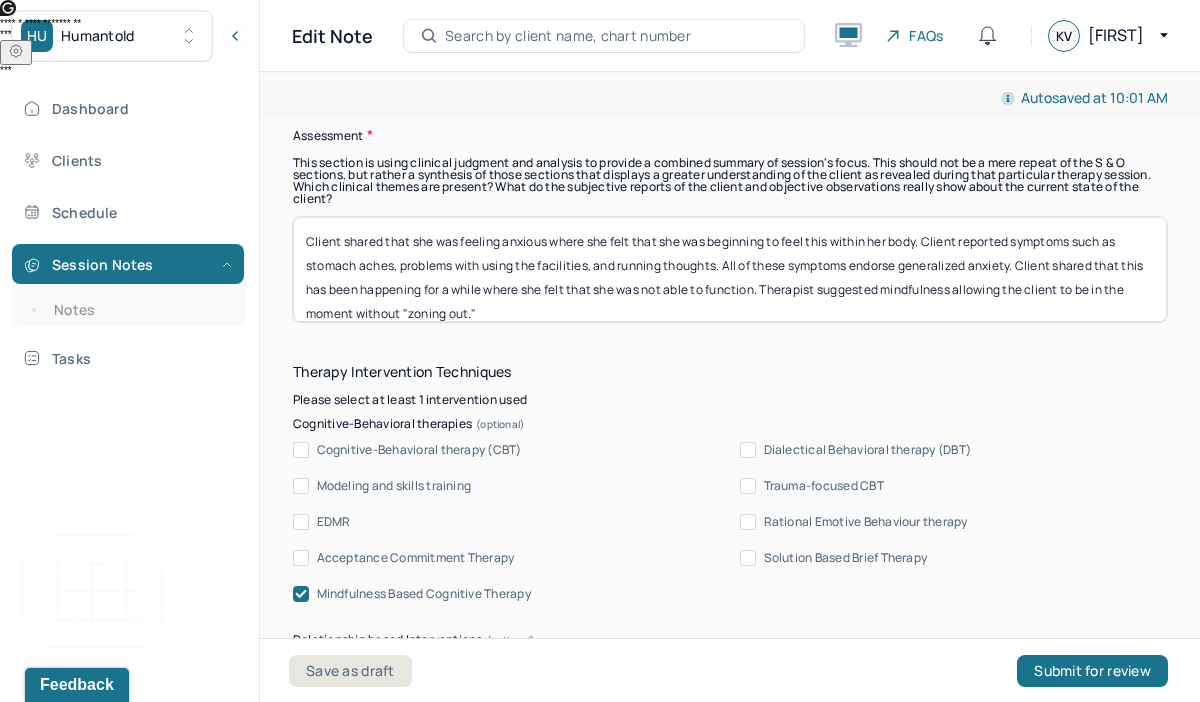 type on "Client's voice was consistent, making some eye contact but she was looking away at times and she reported that she was not concentrating as much." 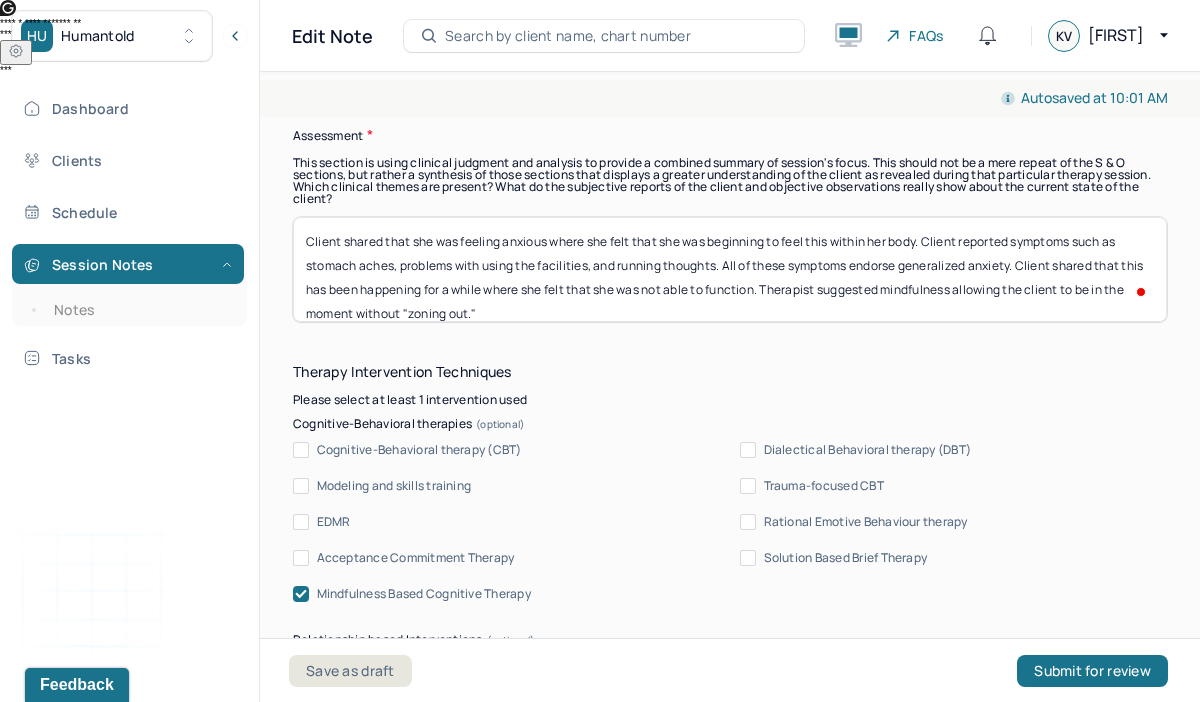 drag, startPoint x: 484, startPoint y: 314, endPoint x: 274, endPoint y: 204, distance: 237.0654 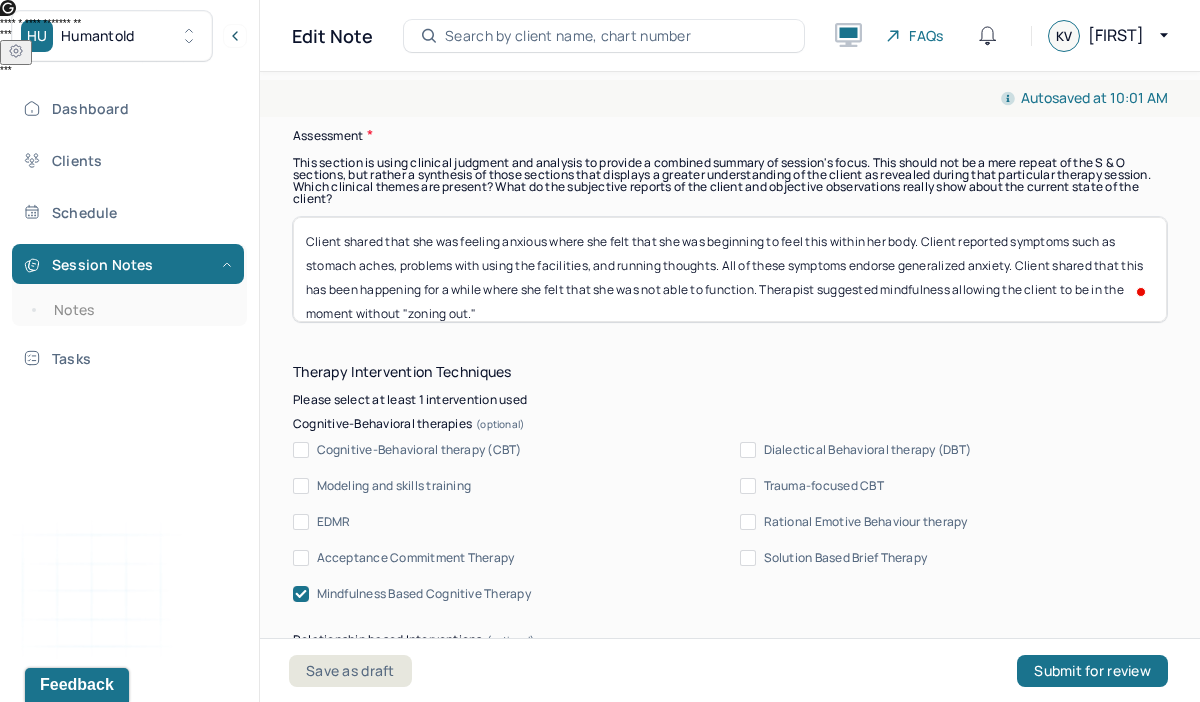 click on "Autosaved at 10:01 AM Appointment Details     Client name [FIRST] [LAST] Date of service 07/16/2025 Time 9:00am - 10:00am Duration 1hr Appointment type individual therapy Provider name [FIRST] [LAST] Modifier 1 95 Telemedicine Note type Individual soap note Appointment Details     Client name [FIRST] [LAST] Date of service 07/16/2025 Time 9:00am - 10:00am Duration 1hr Appointment type individual therapy Provider name [FIRST] [LAST] Modifier 1 95 Telemedicine Note type Individual soap note   Load previous session note   Instructions The fields marked with an asterisk ( * ) are required before you can submit your notes. Before you can submit your session notes, they must be signed. You have the option to save your notes as a draft before making a submission. Appointment location * Teletherapy Client Teletherapy Location Home Office Other Provider Teletherapy Location Home Office Other Consent was received for the teletherapy session The teletherapy session was conducted via video Primary diagnosis * * * * *" at bounding box center [730, 383] 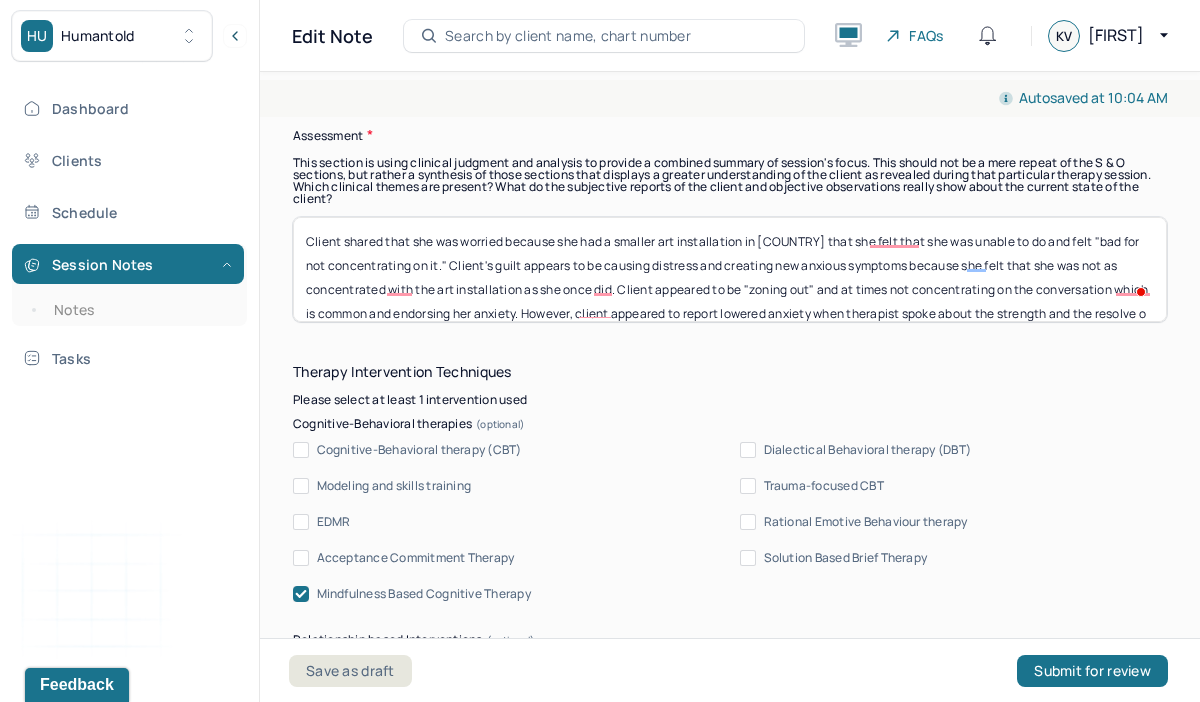 scroll, scrollTop: 24, scrollLeft: 0, axis: vertical 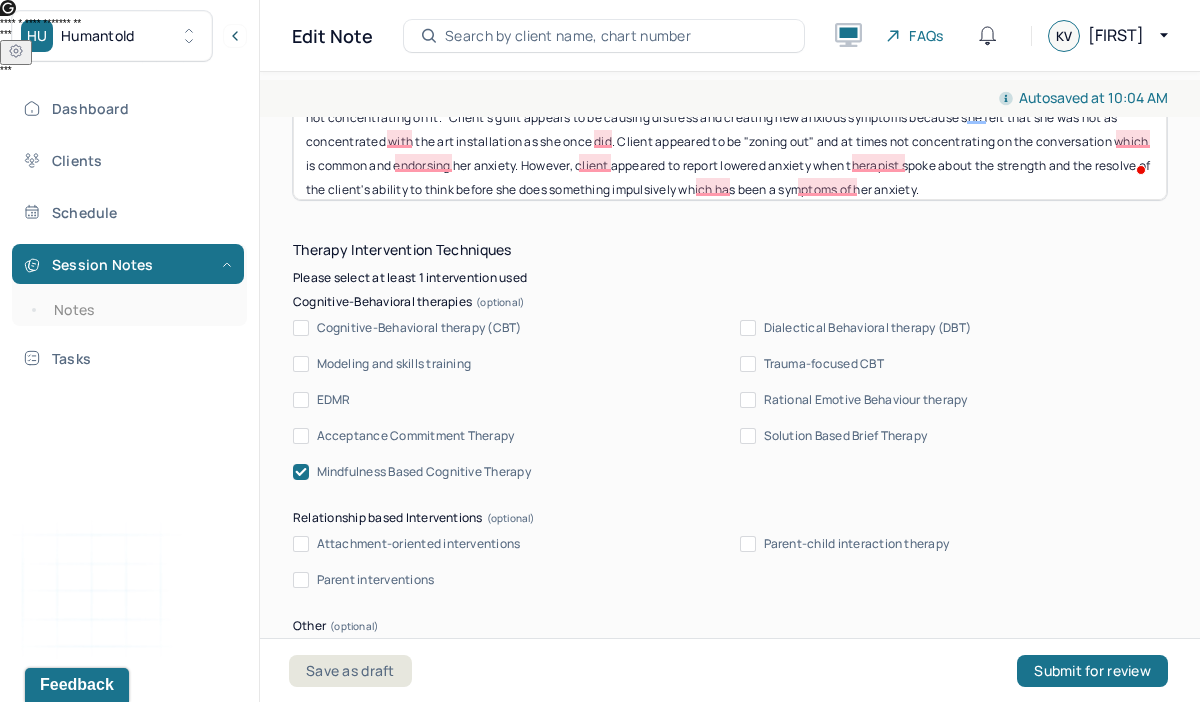 type on "Client shared that she was worried because she had a smaller art installation in [COUNTRY] that she felt that she was unable to do and felt "bad for not concentrating on it." Client's guilt appears to be causing distress and creating new anxious symptoms because she felt that she was not as concentrated with the art installation as she once did. Client appeared to be "zoning out" and at times not concentrating on the conversation which is common and endorsing her anxiety. However, client appeared to report lowered anxiety when therapist spoke about the strength and the resolve of the client's ability to think before she does something impulsively which has been a symptoms of her anxiety." 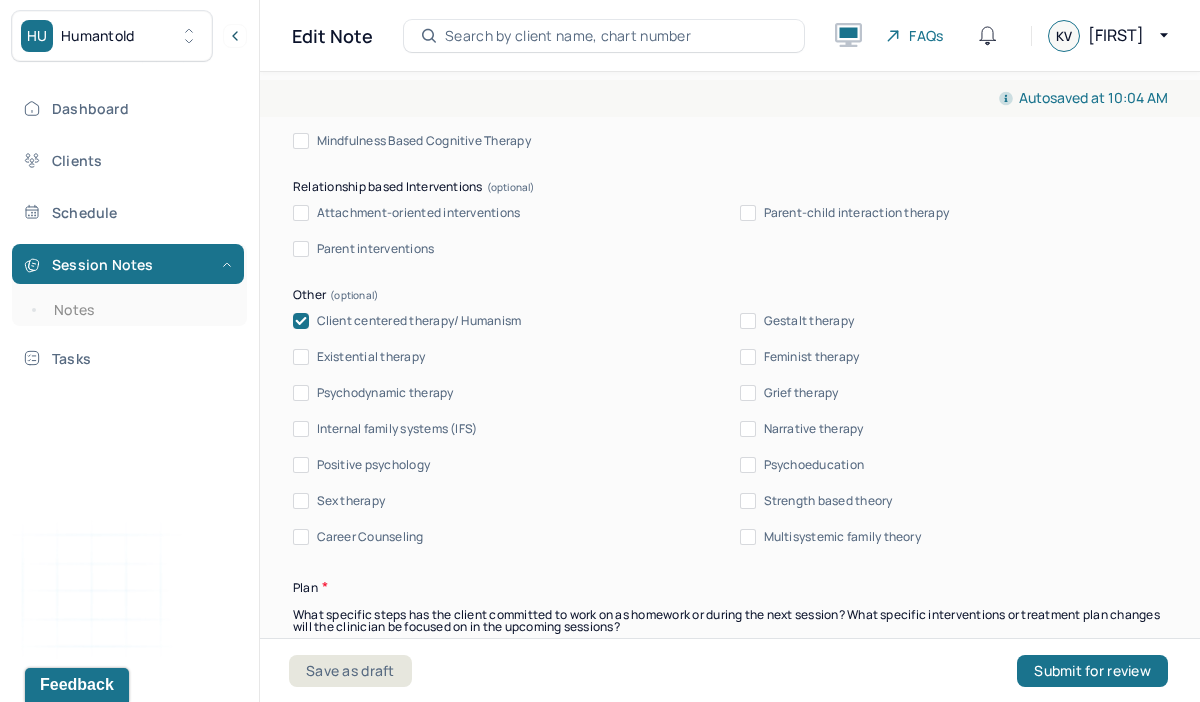 click on "Strength based theory" at bounding box center [748, 501] 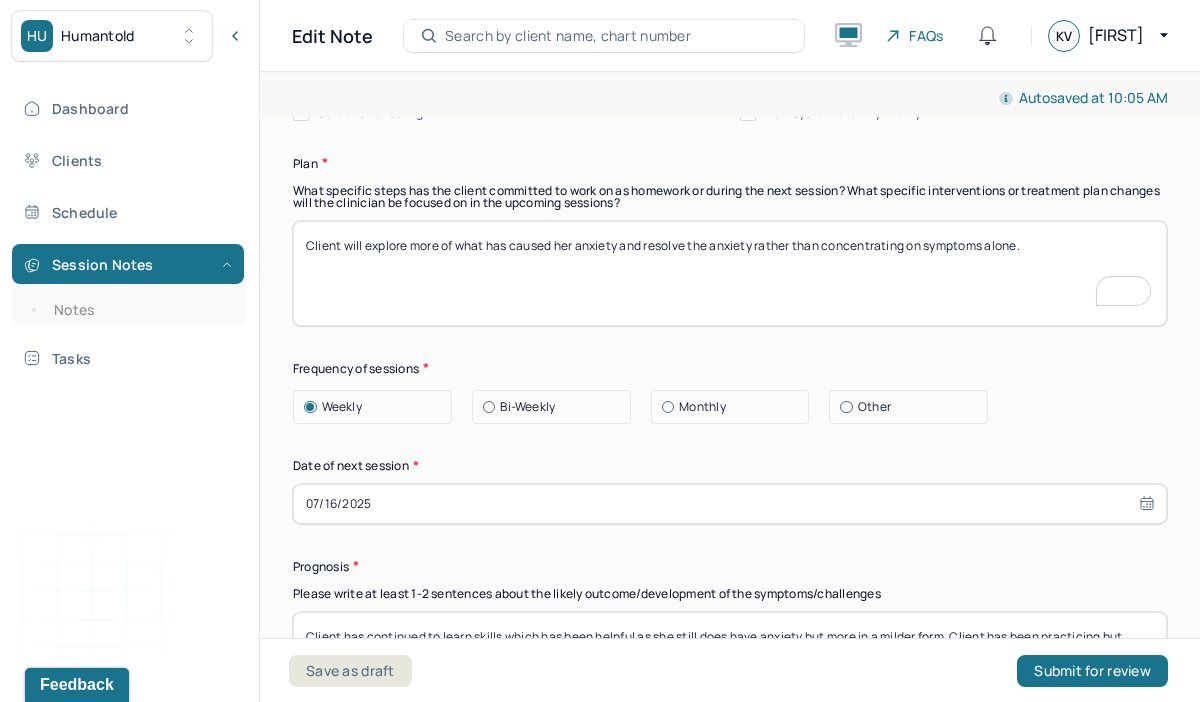 drag, startPoint x: 1060, startPoint y: 239, endPoint x: 365, endPoint y: 242, distance: 695.0065 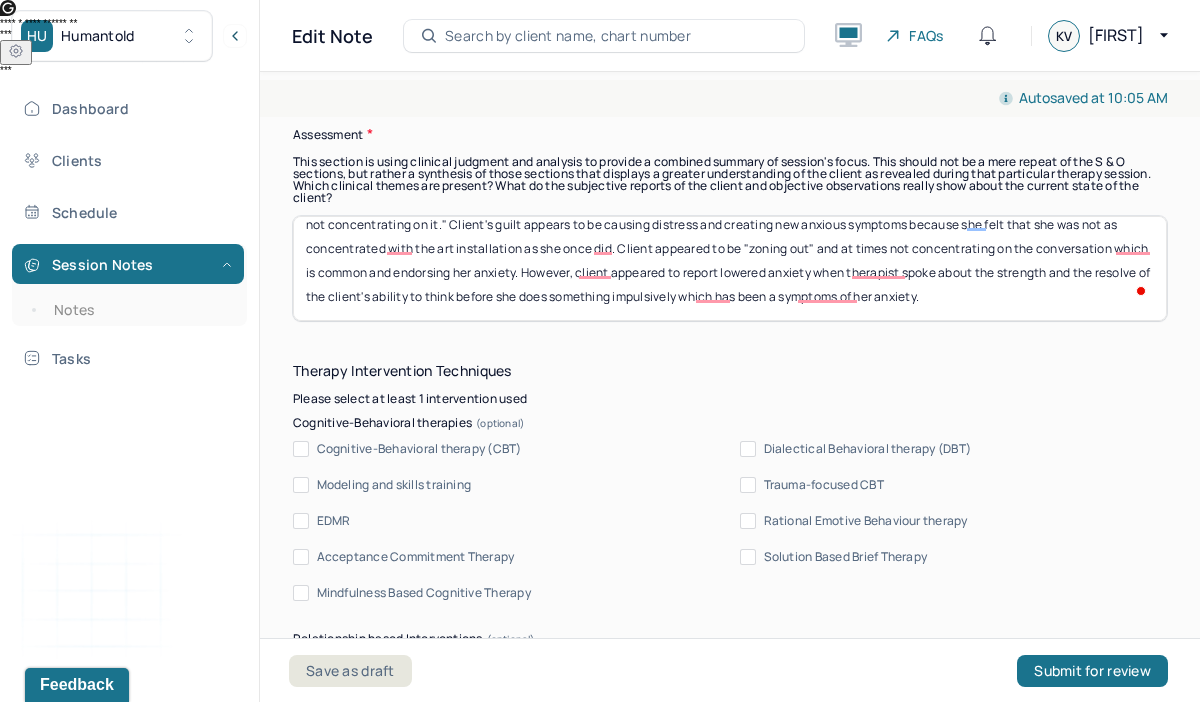 type on "Client will continue to" 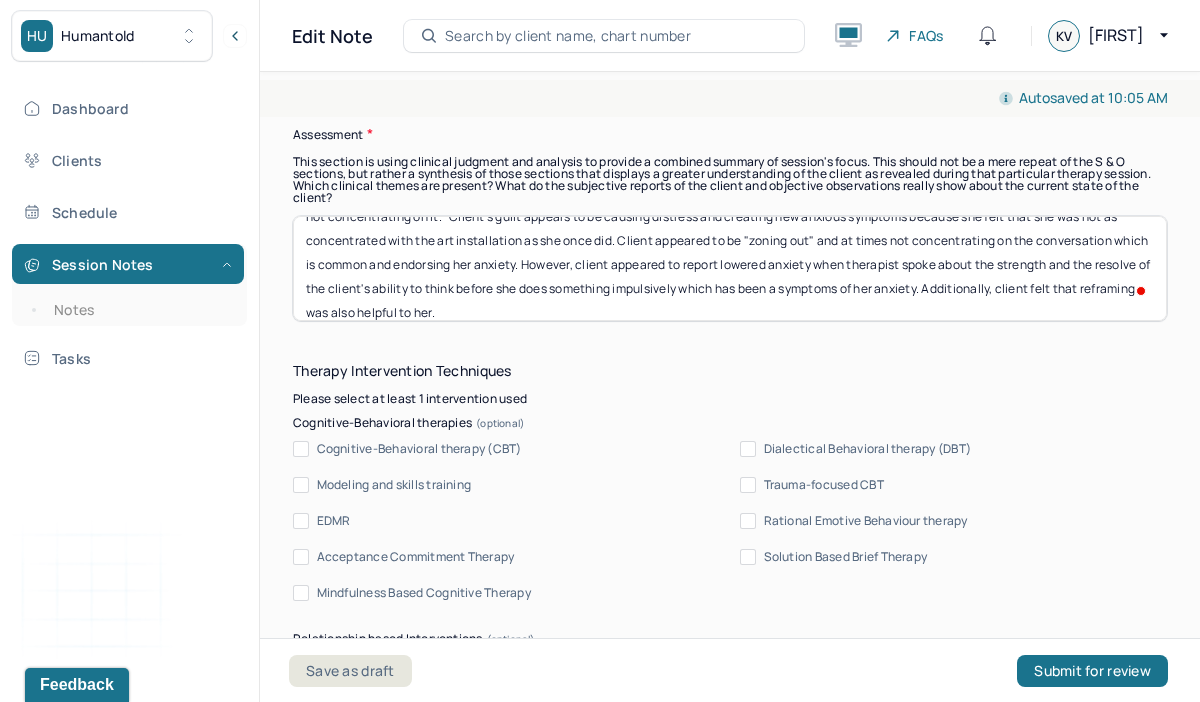 type on "Client shared that she was worried because she had a smaller art installation in [COUNTRY] that she felt that she was unable to do and felt "bad for not concentrating on it." Client's guilt appears to be causing distress and creating new anxious symptoms because she felt that she was not as concentrated with the art installation as she once did. Client appeared to be "zoning out" and at times not concentrating on the conversation which is common and endorsing her anxiety. However, client appeared to report lowered anxiety when therapist spoke about the strength and the resolve of the client's ability to think before she does something impulsively which has been a symptoms of her anxiety. Additionally, client felt that reframing was also helpful to her." 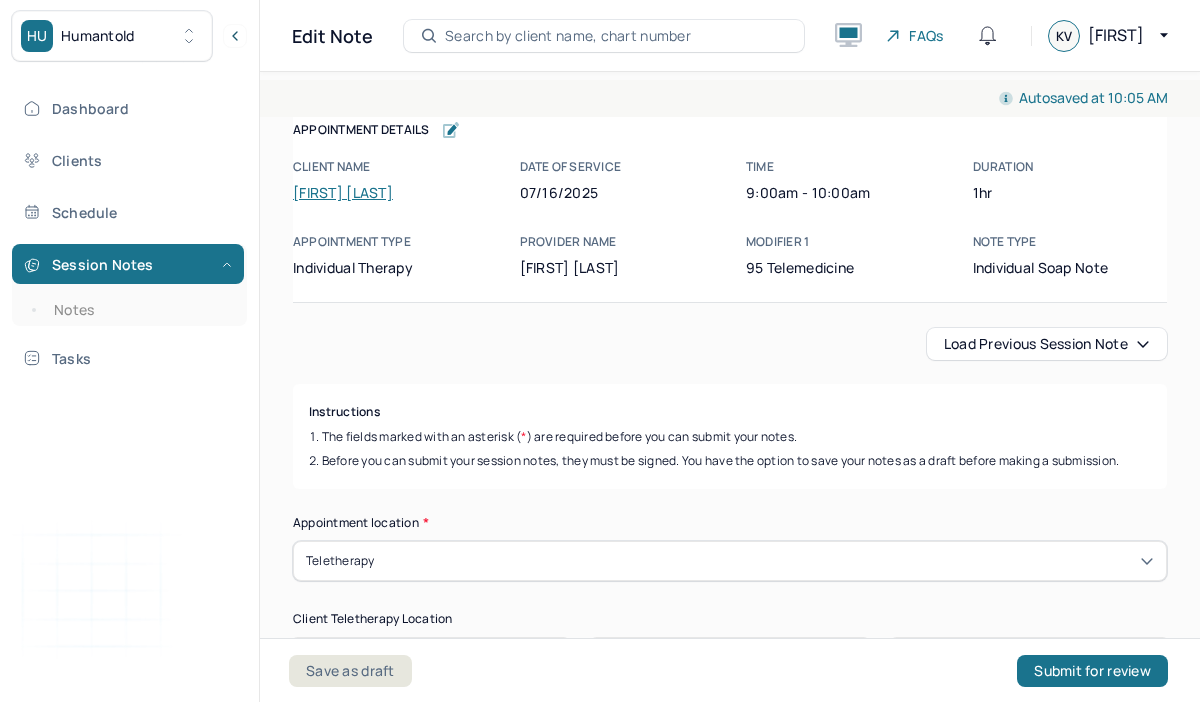 scroll, scrollTop: 0, scrollLeft: 0, axis: both 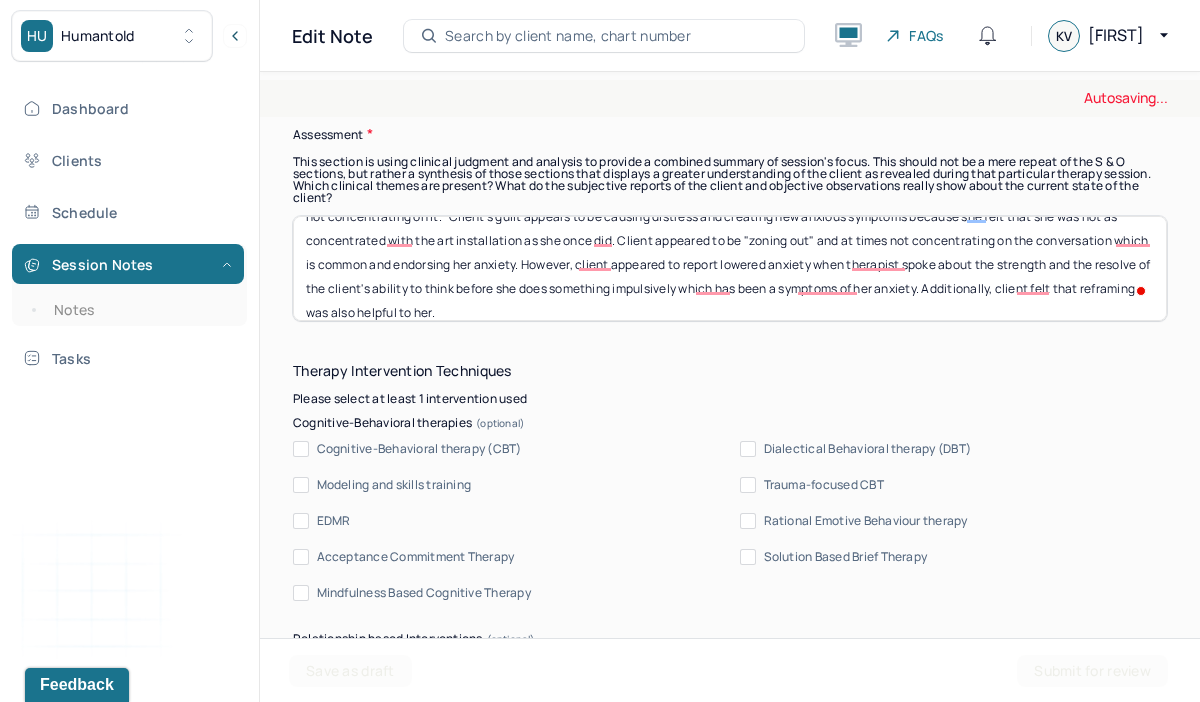 type on "Client shared that she was worried because she had a smaller art installation in [COUNTRY] that she felt that she was unable to do and felt "bad for not concentrating on it." Client's guilt appears to be causing distress and creating new anxious symptoms because she felt that she was not as concentrated with the art installation as she once did. Client appeared to be "zoning out" and at times not concentrating on the conversation which is common and endorsing her anxiety. However, client appeared to report lowered anxiety when therapist spoke about the strength and the resolve of the client's ability to think before she does something impulsively which has been a symptoms of her anxiety. Additionally, client felt that reframing was also helpful to her." 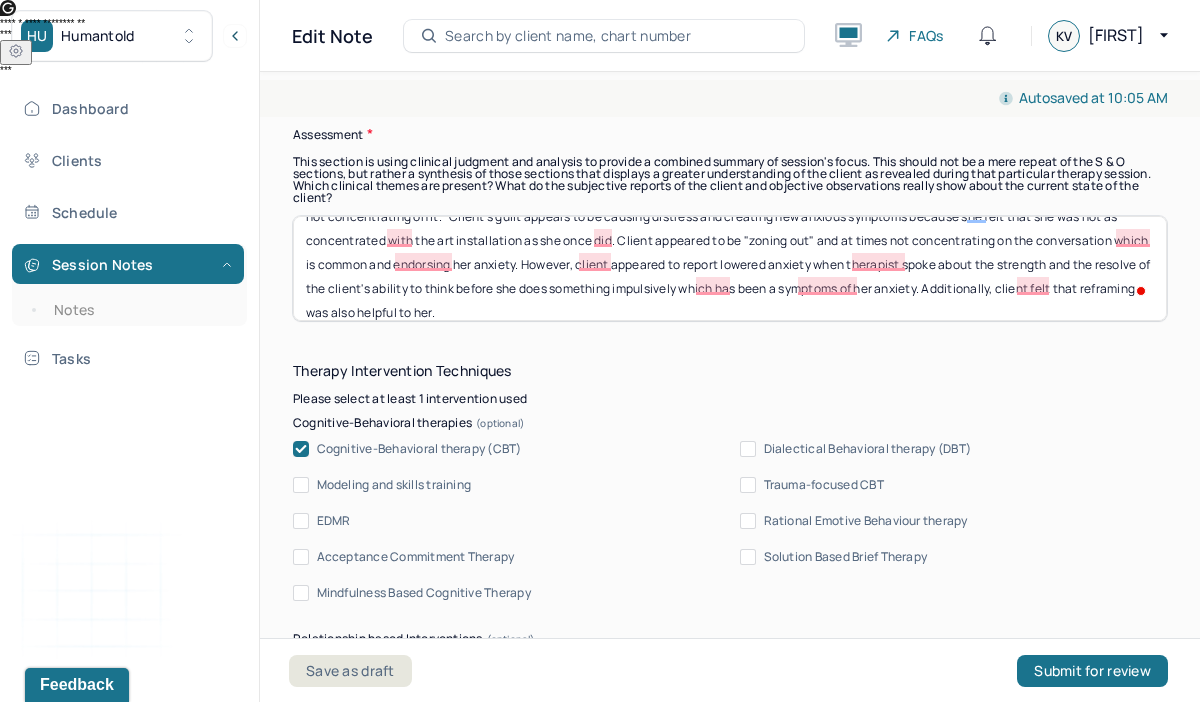 scroll, scrollTop: 2104, scrollLeft: 0, axis: vertical 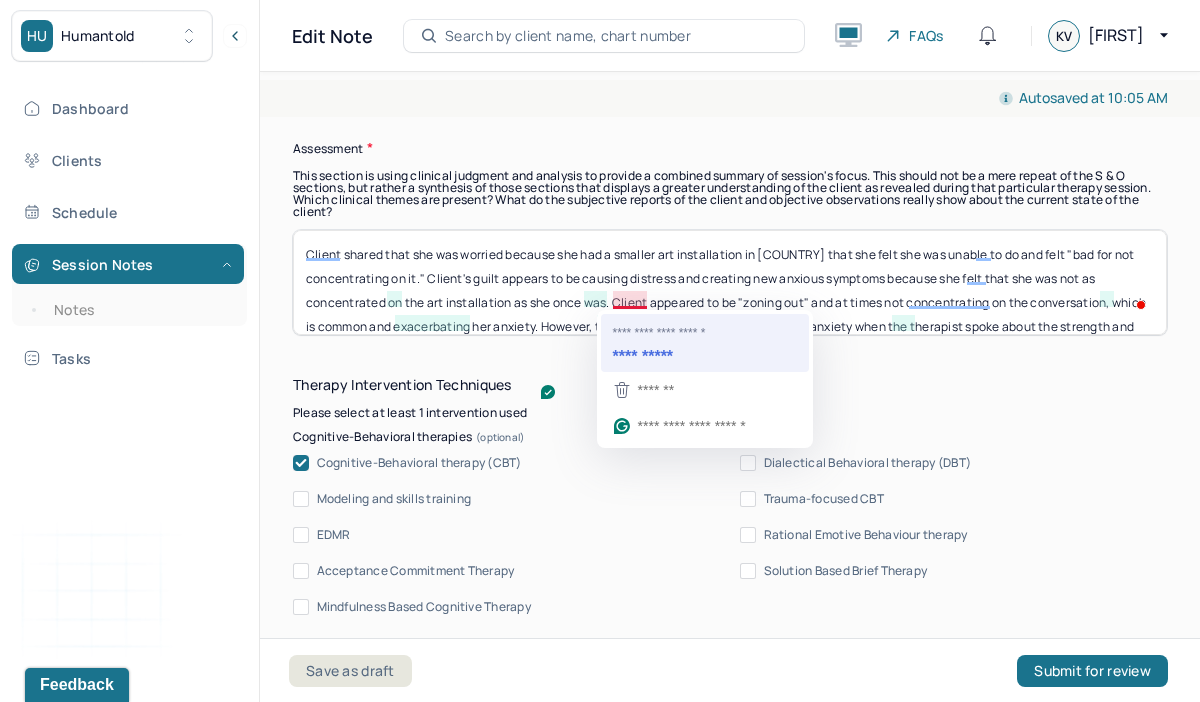 type on "Client shared that she was worried because she had a smaller art installation in [COUNTRY] that she felt she was unable to do and felt "bad for not concentrating on it." Client's guilt appears to be causing distress and creating new anxious symptoms because she felt that she was not as concentrated on the art installation as she once was. The client appeared to be "zoning out" and at times not concentrating on the conversation, which is common and exacerbating her anxiety. However, the client appeared to report lowered anxiety when the therapist spoke about the strength and the resolve of the client's ability to think before she does something impulsively, which has been a symptom of her anxiety. Additionally, the client felt that reframing was also helpful to her." 